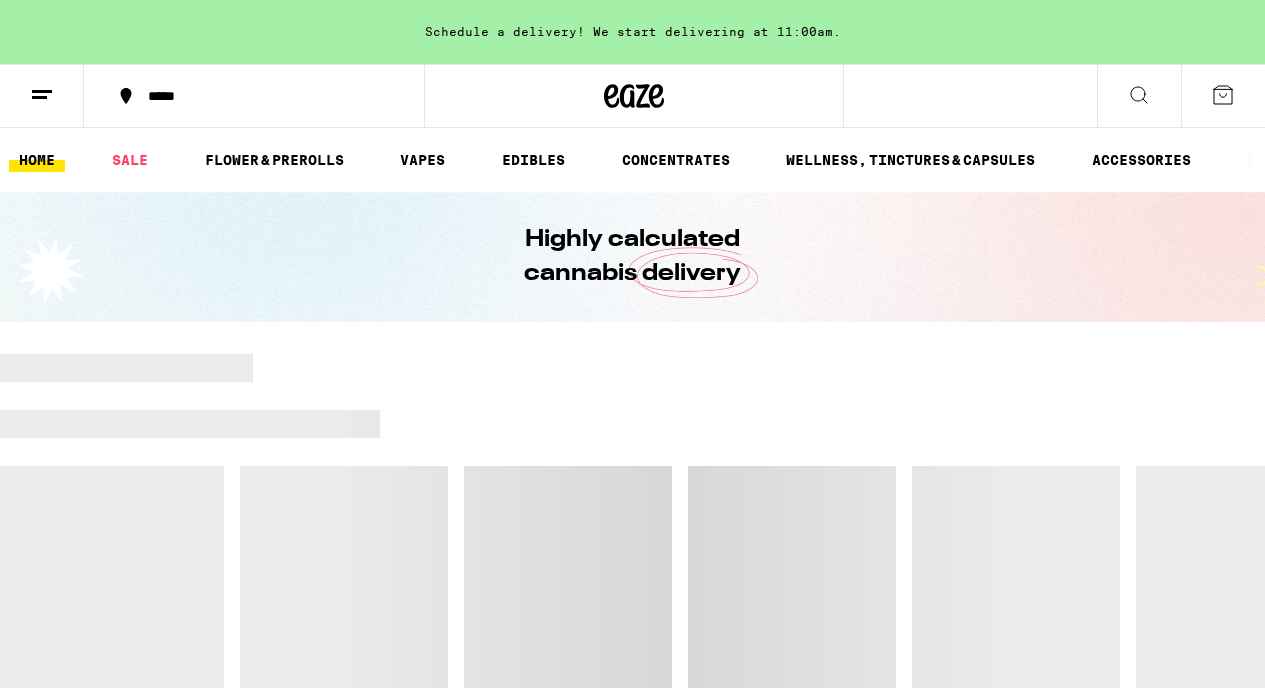 scroll, scrollTop: 0, scrollLeft: 0, axis: both 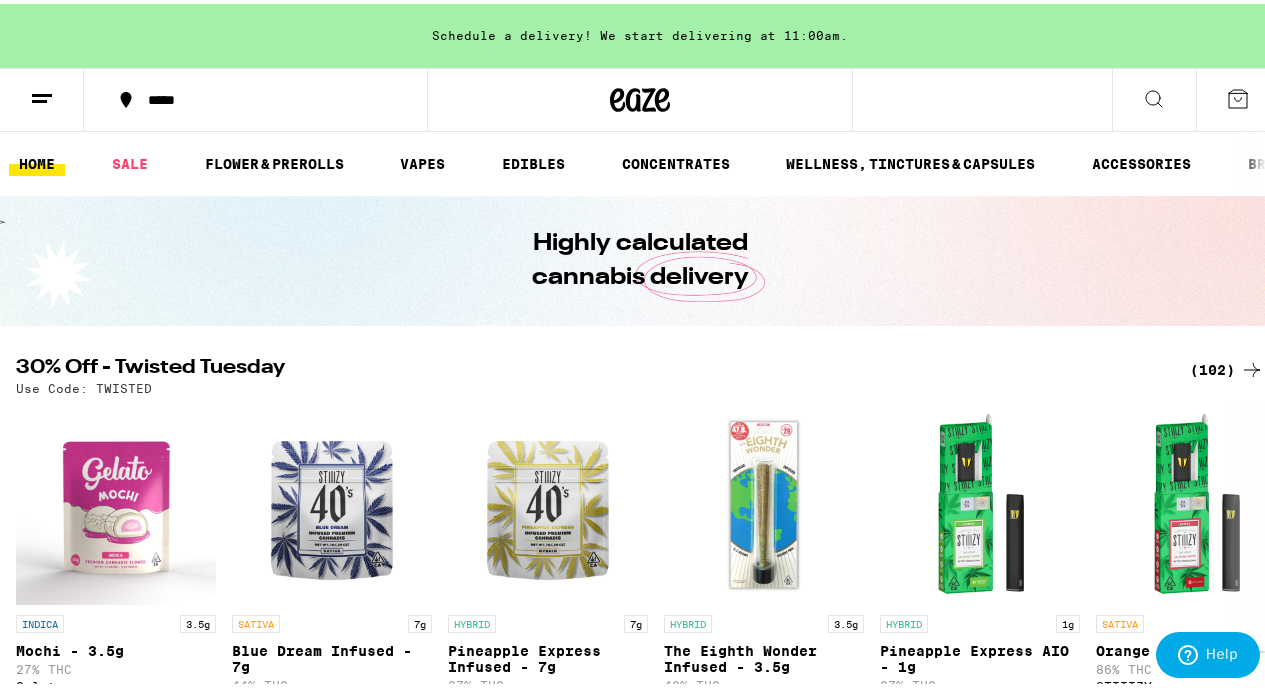 click 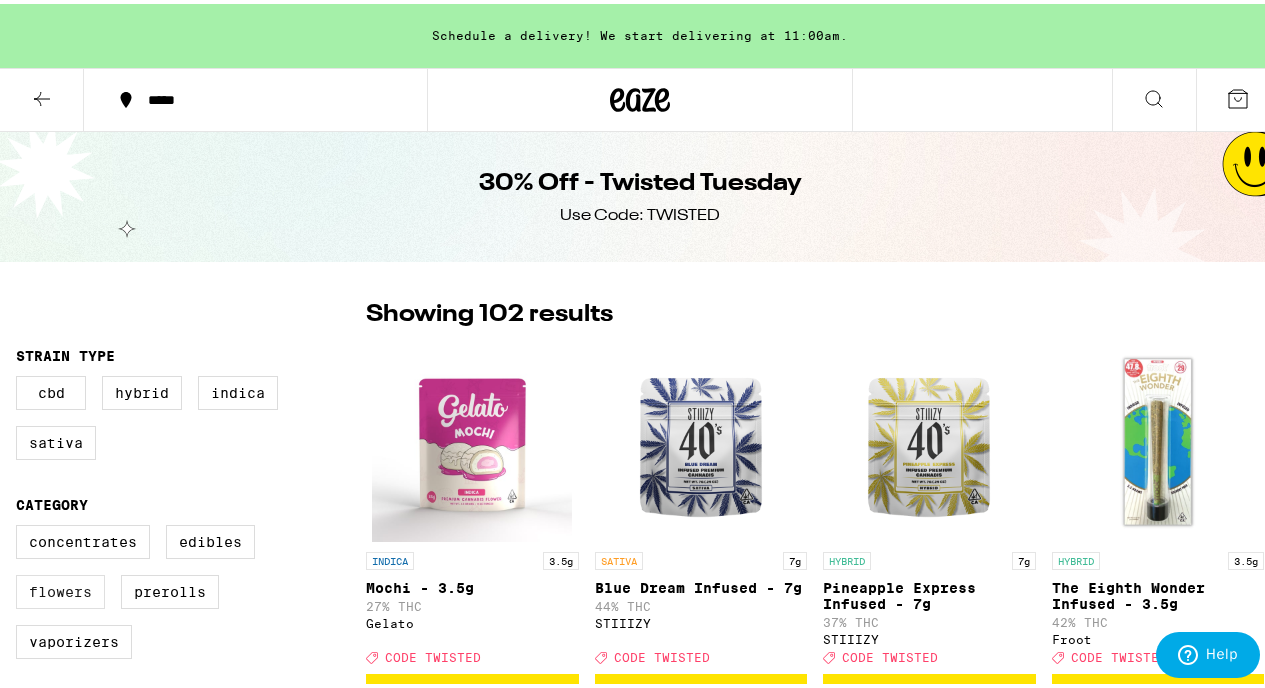 click on "Flowers" at bounding box center (60, 588) 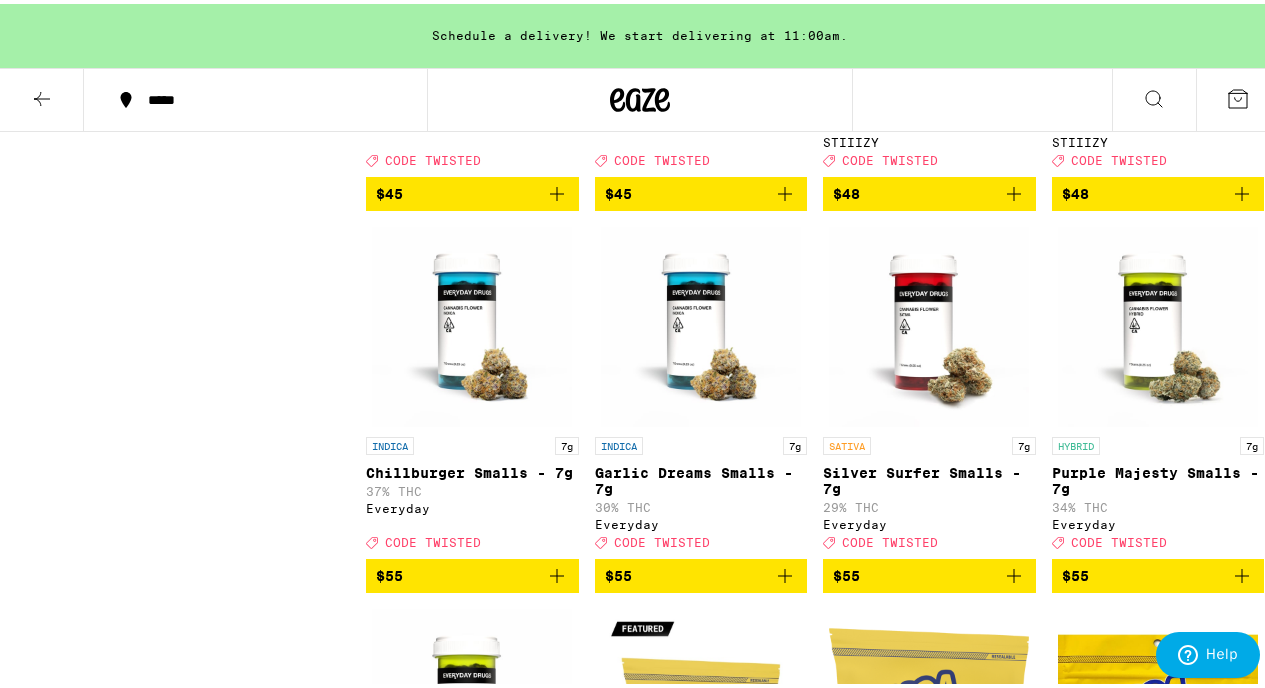 scroll, scrollTop: 1695, scrollLeft: 0, axis: vertical 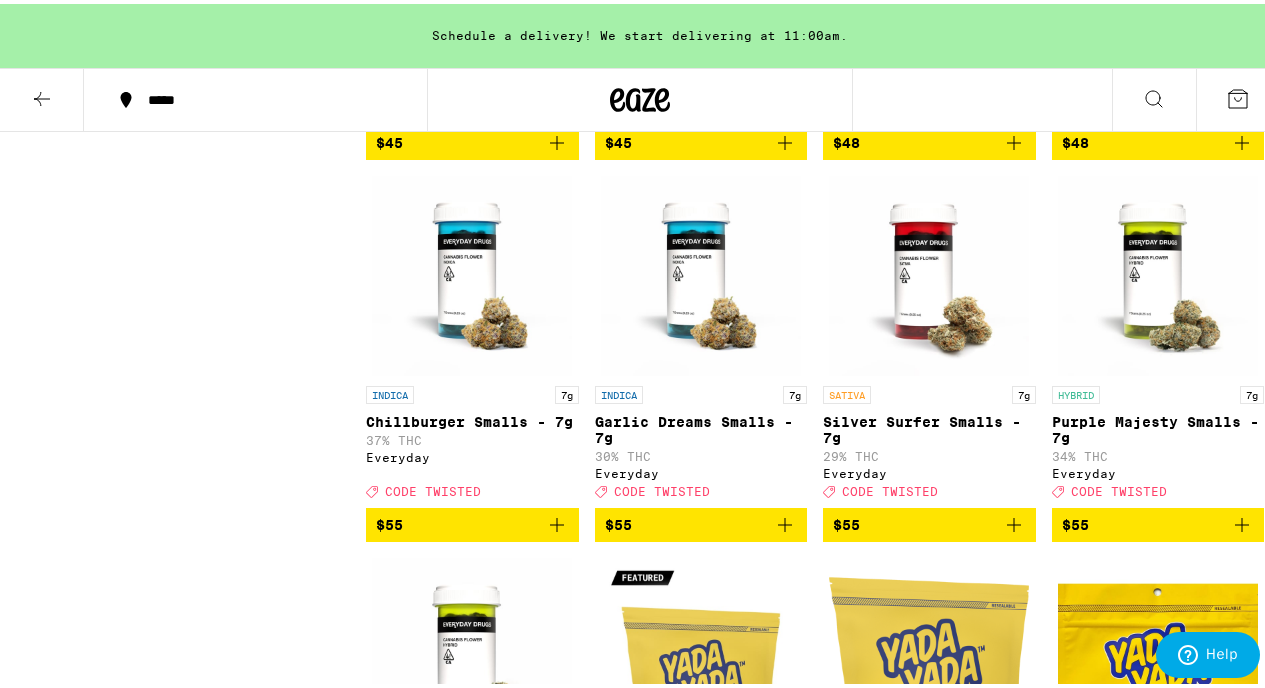 click on "Chillburger Smalls - 7g" at bounding box center [472, 418] 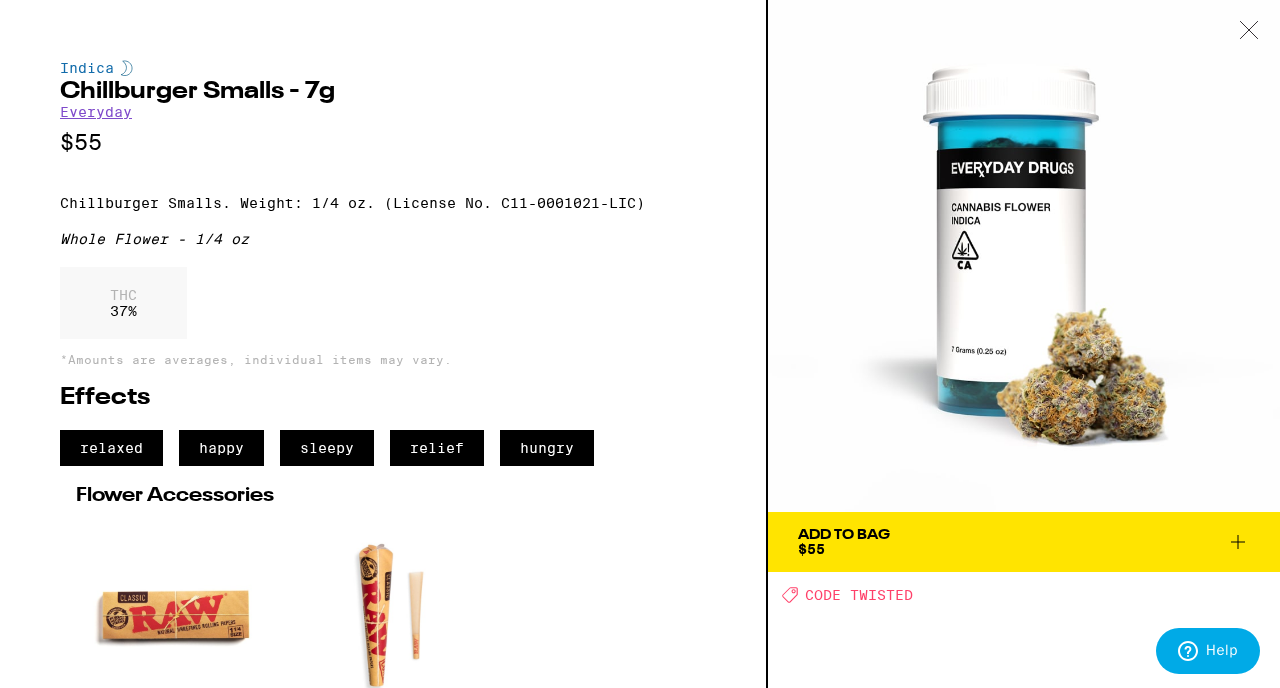 click at bounding box center (1249, 31) 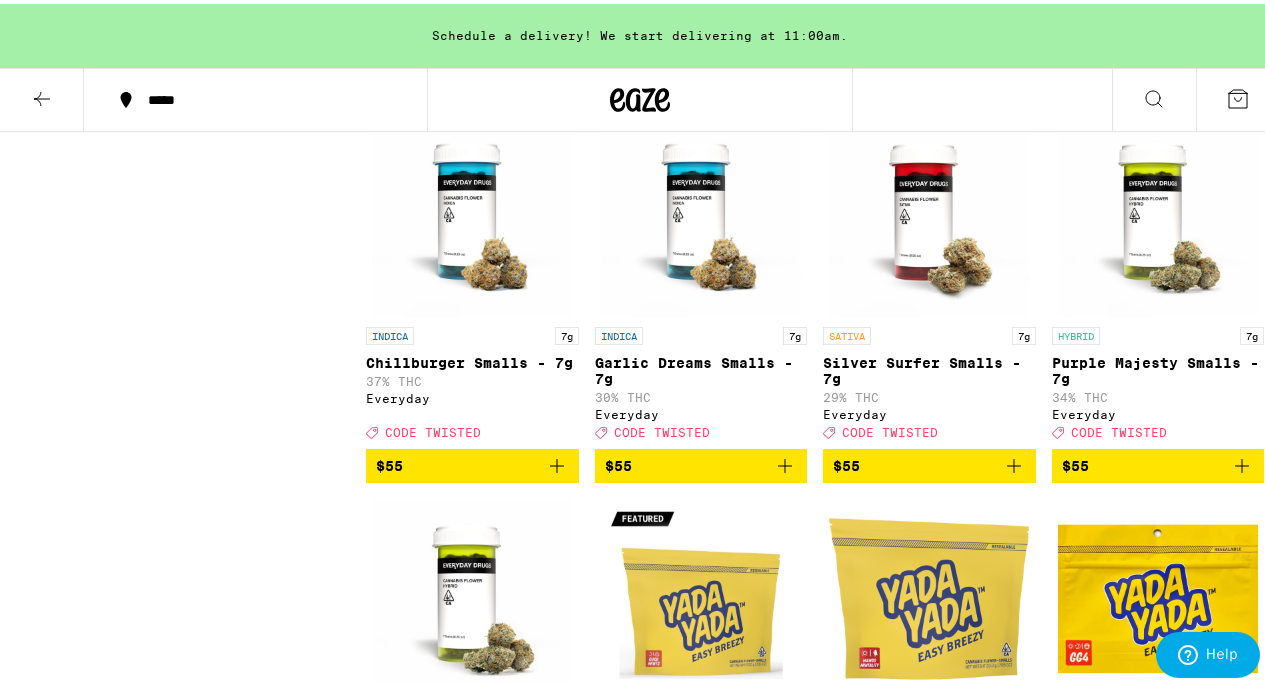 scroll, scrollTop: 1763, scrollLeft: 0, axis: vertical 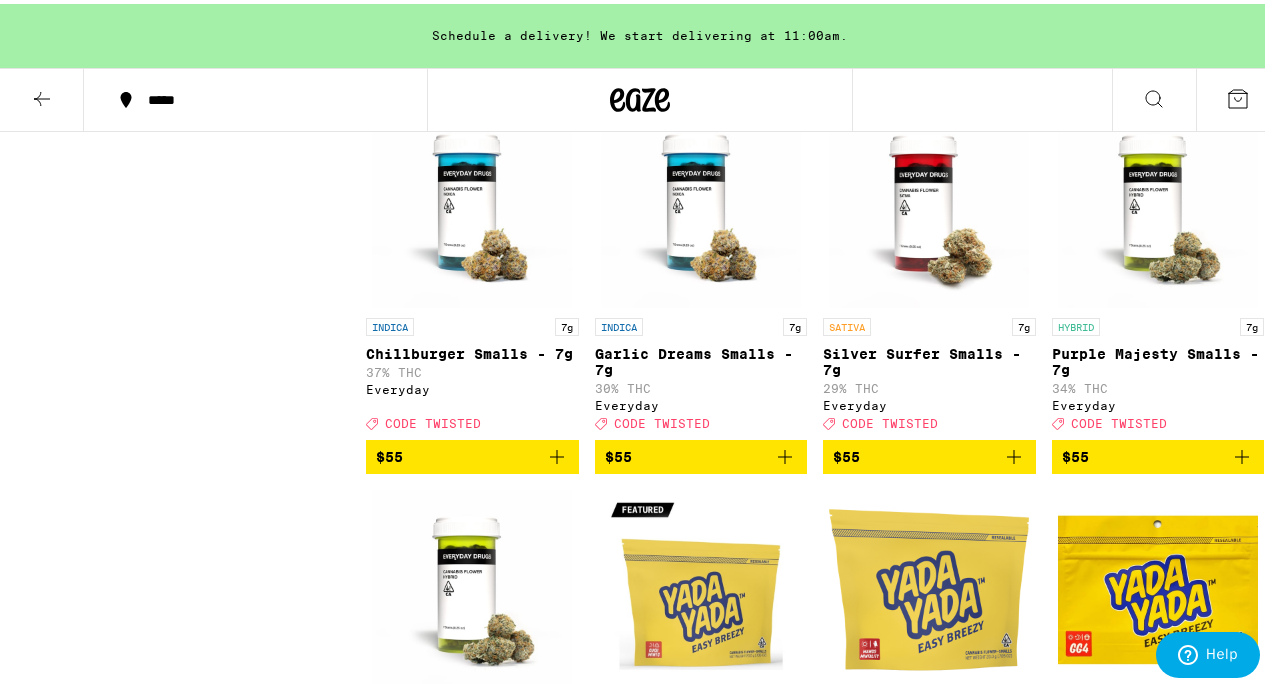 click 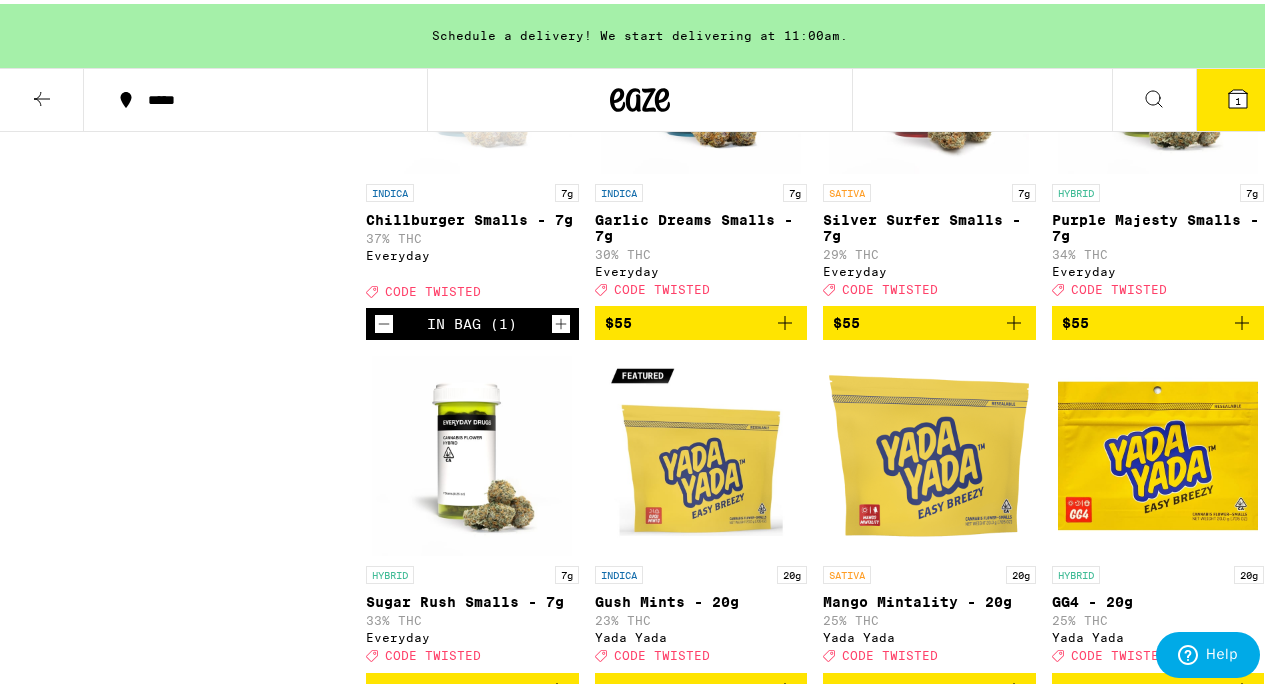 scroll, scrollTop: 1896, scrollLeft: 0, axis: vertical 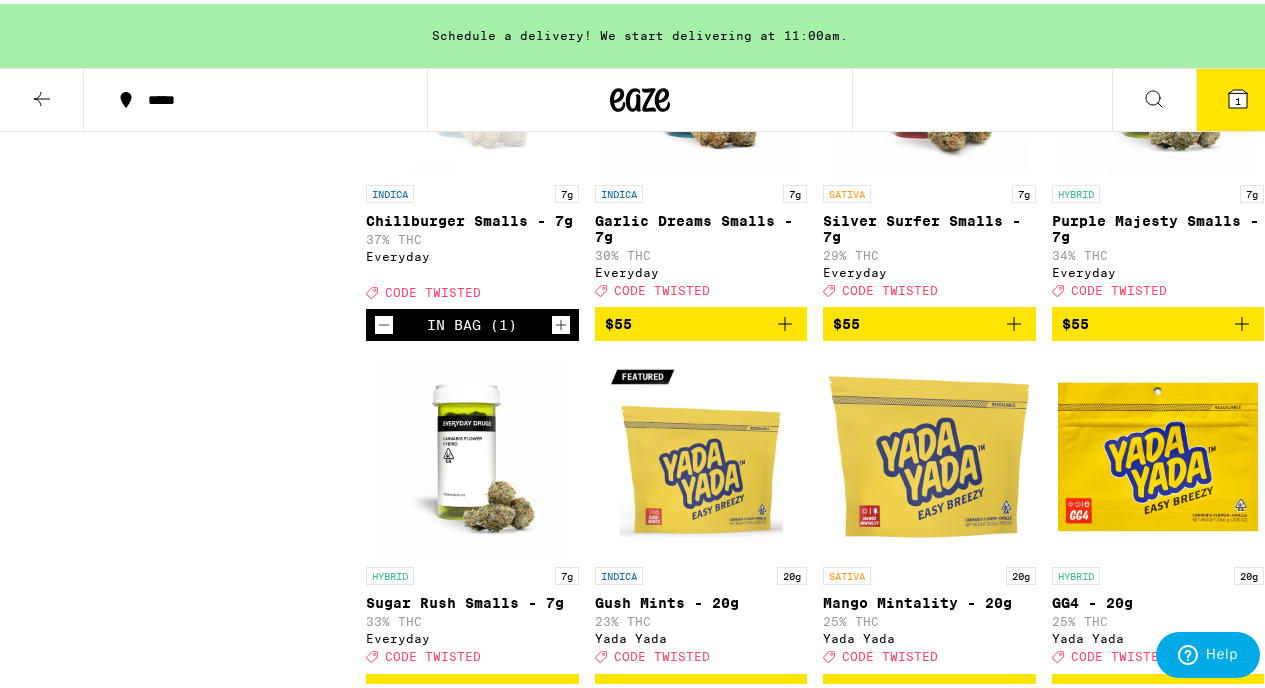 click at bounding box center (1158, 71) 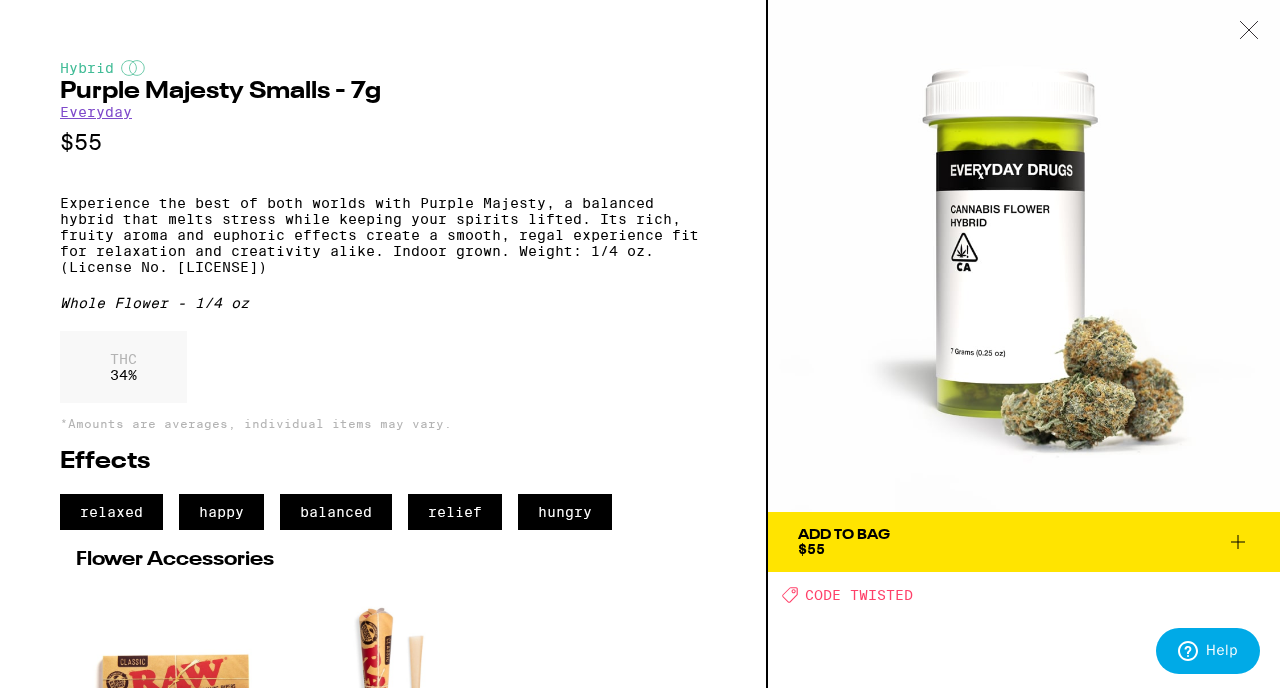 click at bounding box center [1249, 31] 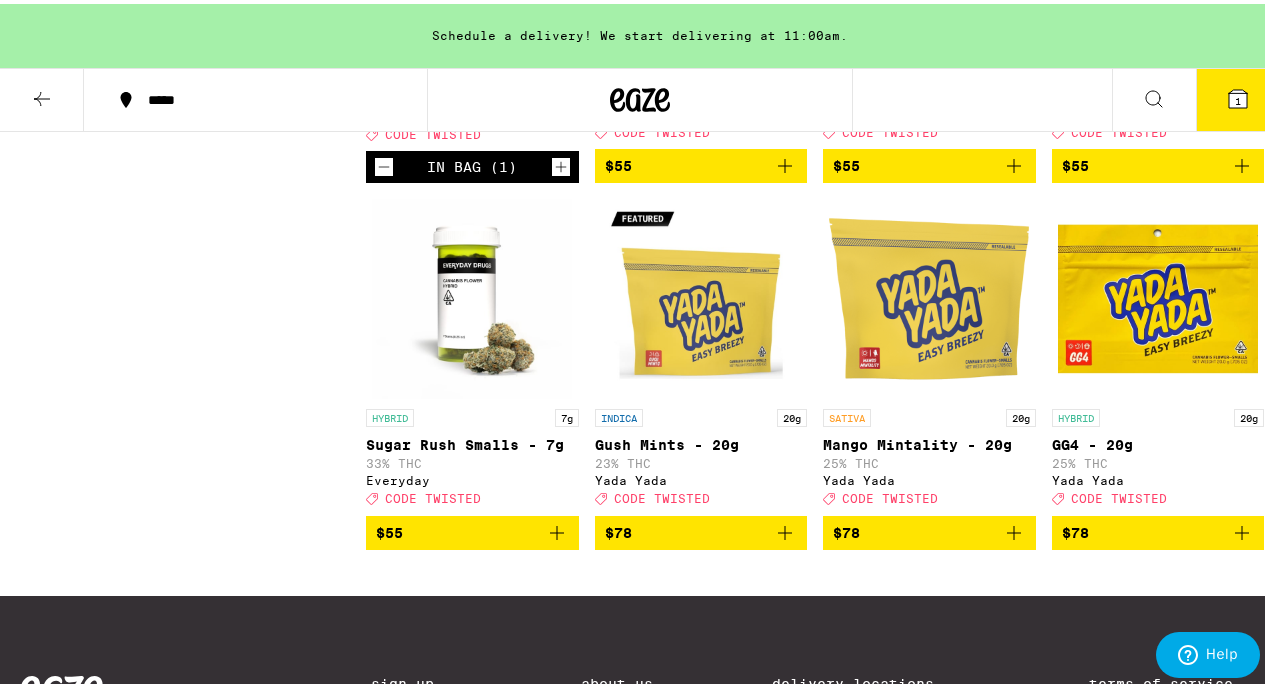 scroll, scrollTop: 2087, scrollLeft: 0, axis: vertical 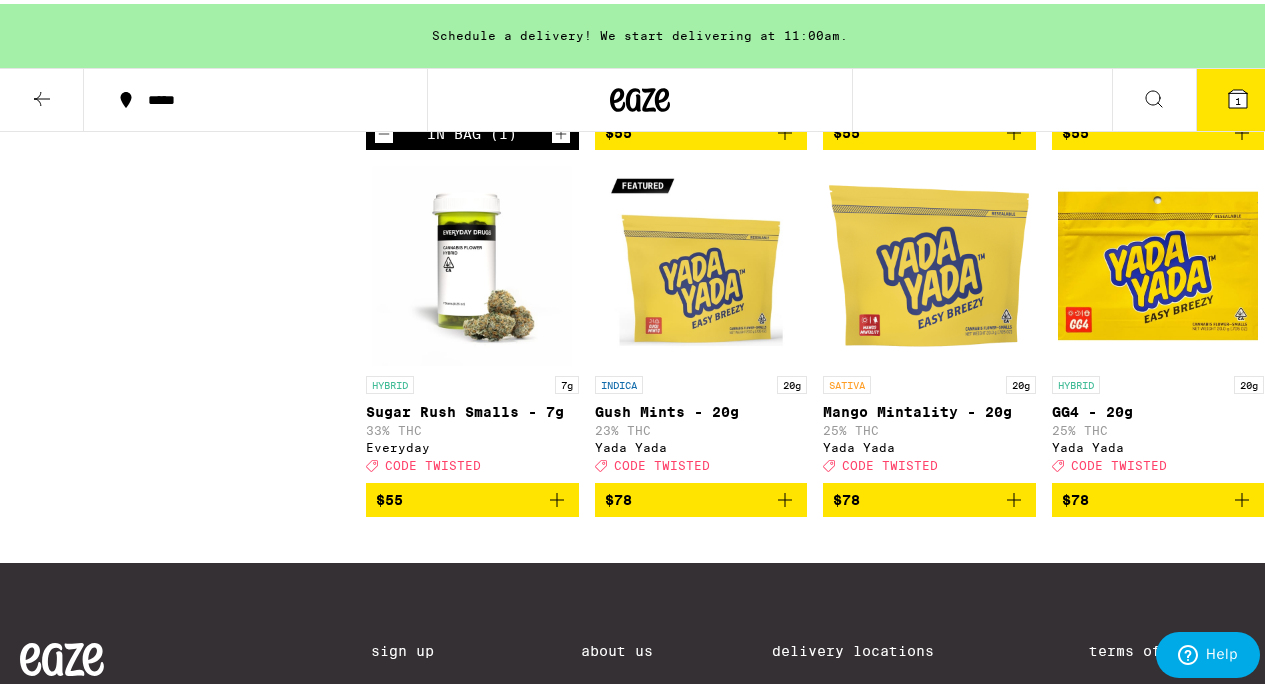 click at bounding box center [472, 262] 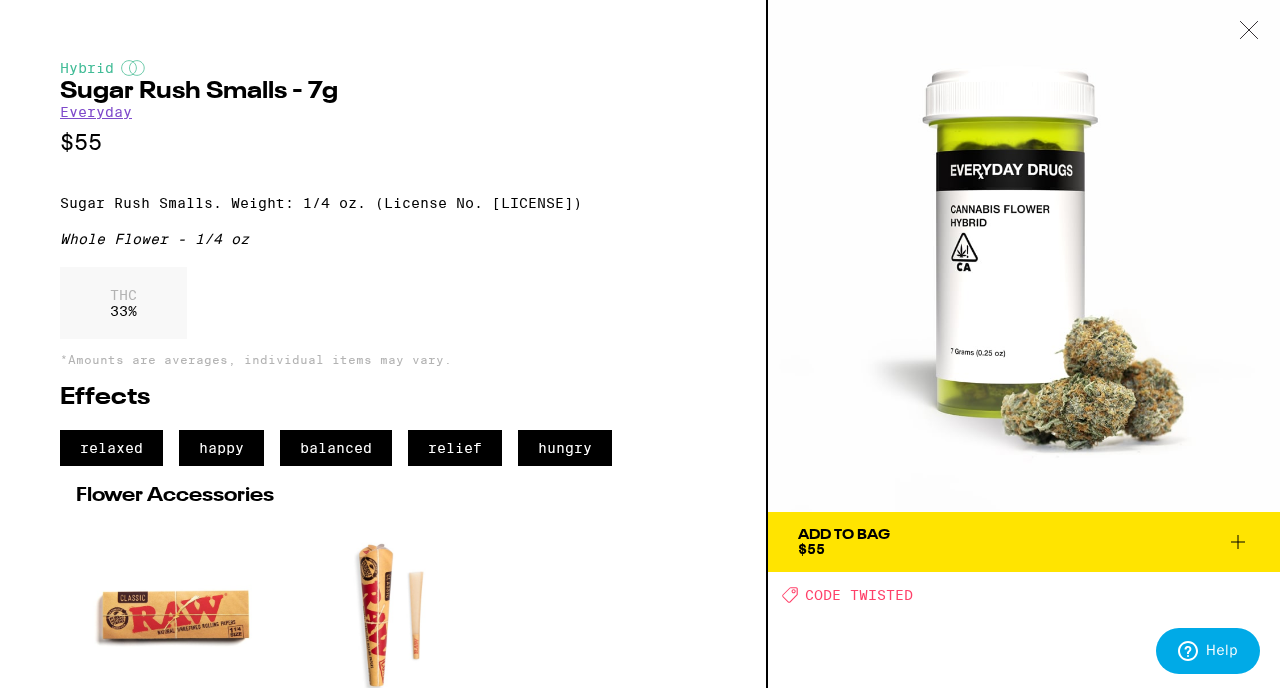 click 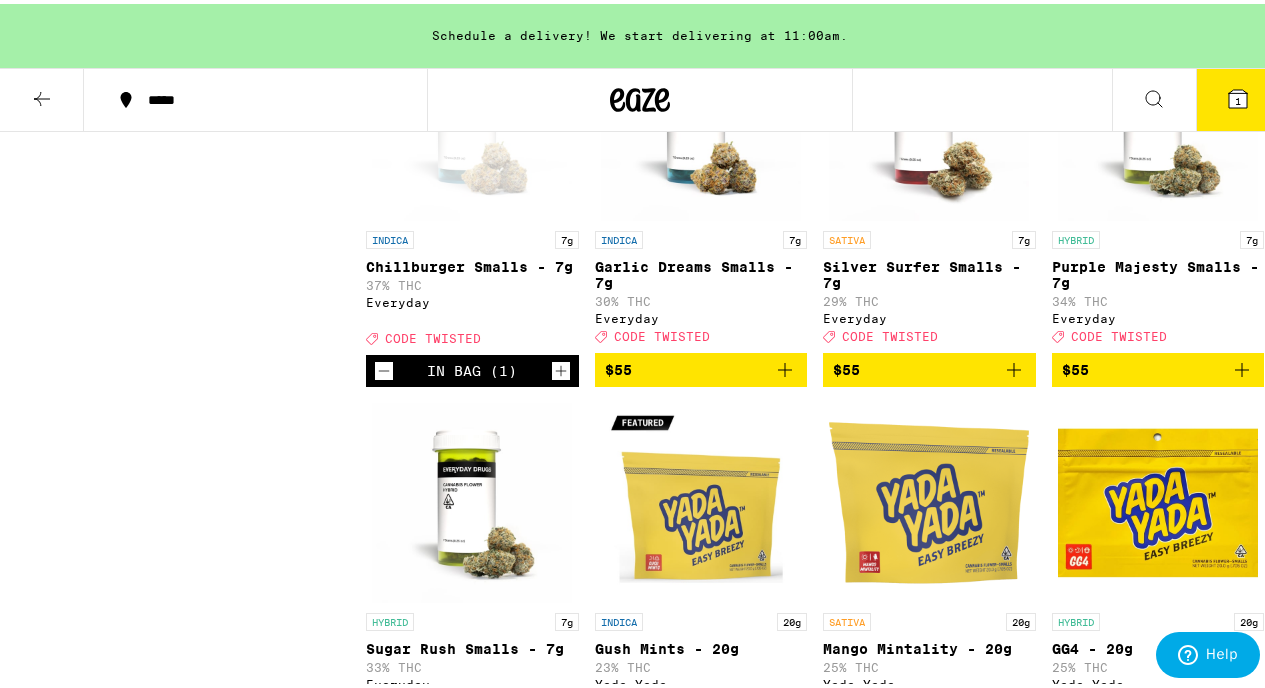 scroll, scrollTop: 1833, scrollLeft: 0, axis: vertical 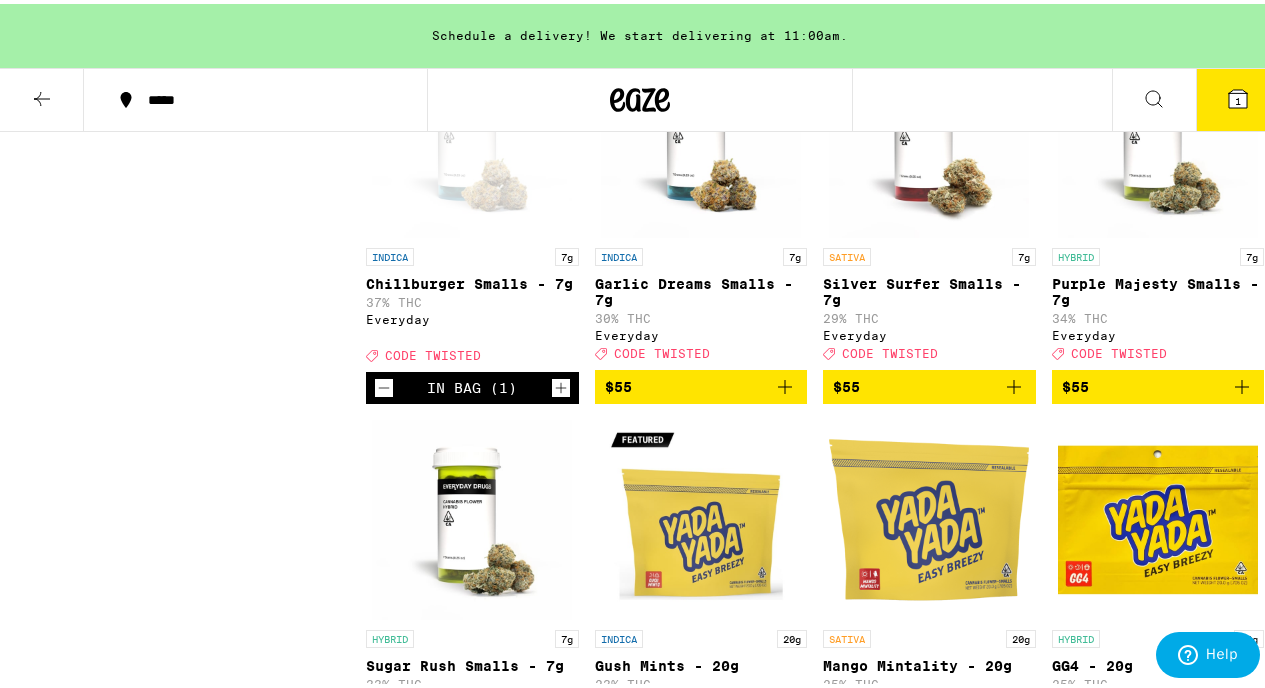 click on "HYBRID 7g Purple Majesty Smalls - 7g 34% THC Everyday Deal Created with Sketch. CODE TWISTED" at bounding box center [1158, 300] 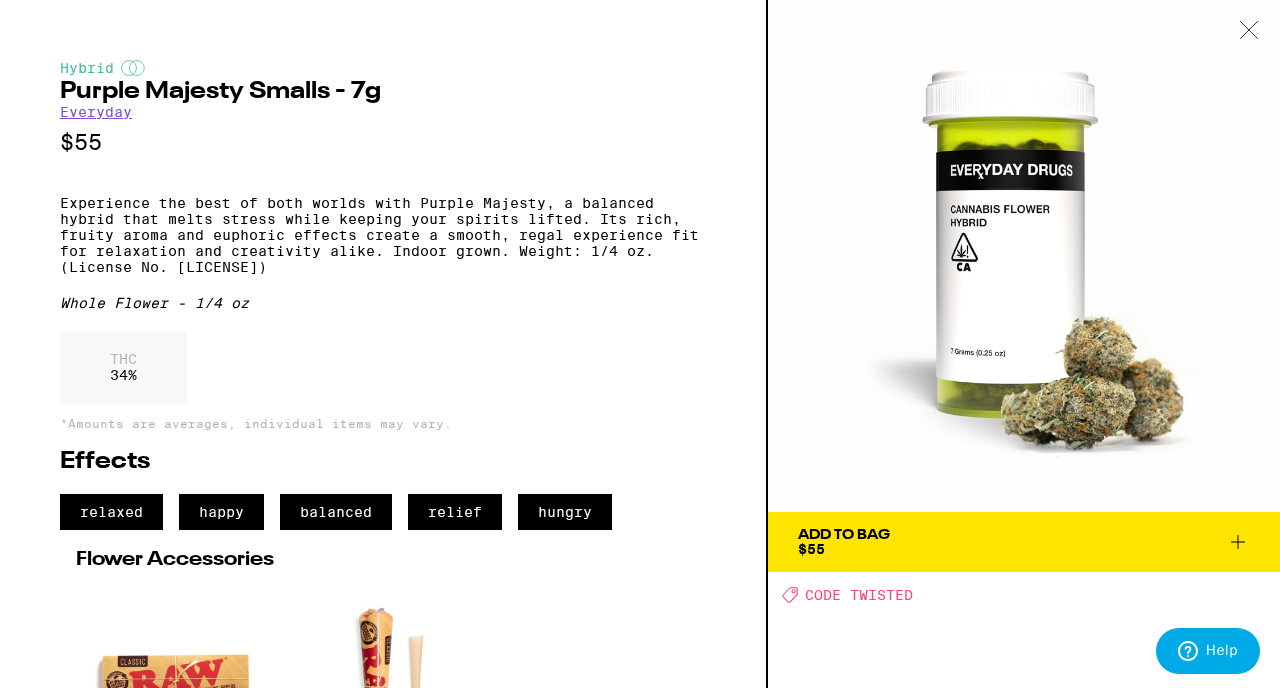 click on "Add To Bag $55" at bounding box center [1024, 542] 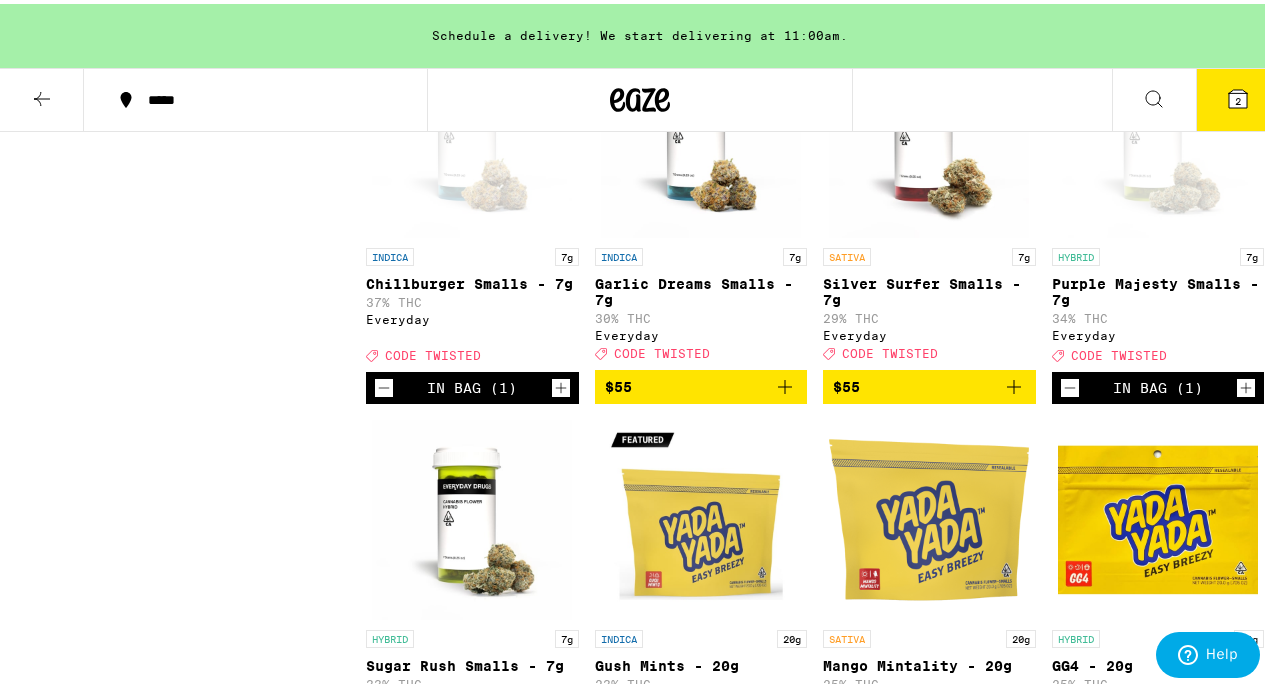 click on "2" at bounding box center (1238, 96) 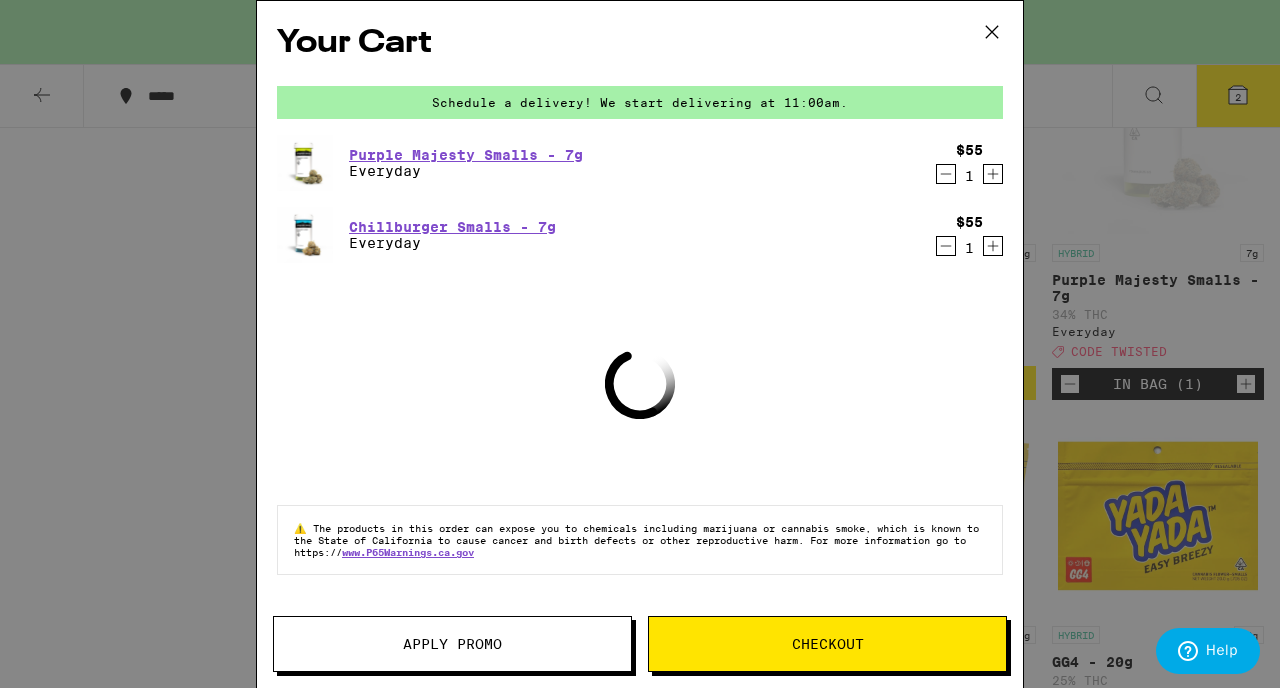 click on "Your Cart Schedule a delivery! We start delivering at 11:00am. Purple Majesty Smalls - 7g Everyday $55 1 Chillburger Smalls - 7g Everyday $55 1 Loading ⚠️ The products in this order can expose you to chemicals including marijuana or cannabis smoke, which is known to the State of California to cause cancer and birth defects or other reproductive harm. For more information go to https:// www.P65Warnings.ca.gov Apply Promo Checkout" at bounding box center (640, 344) 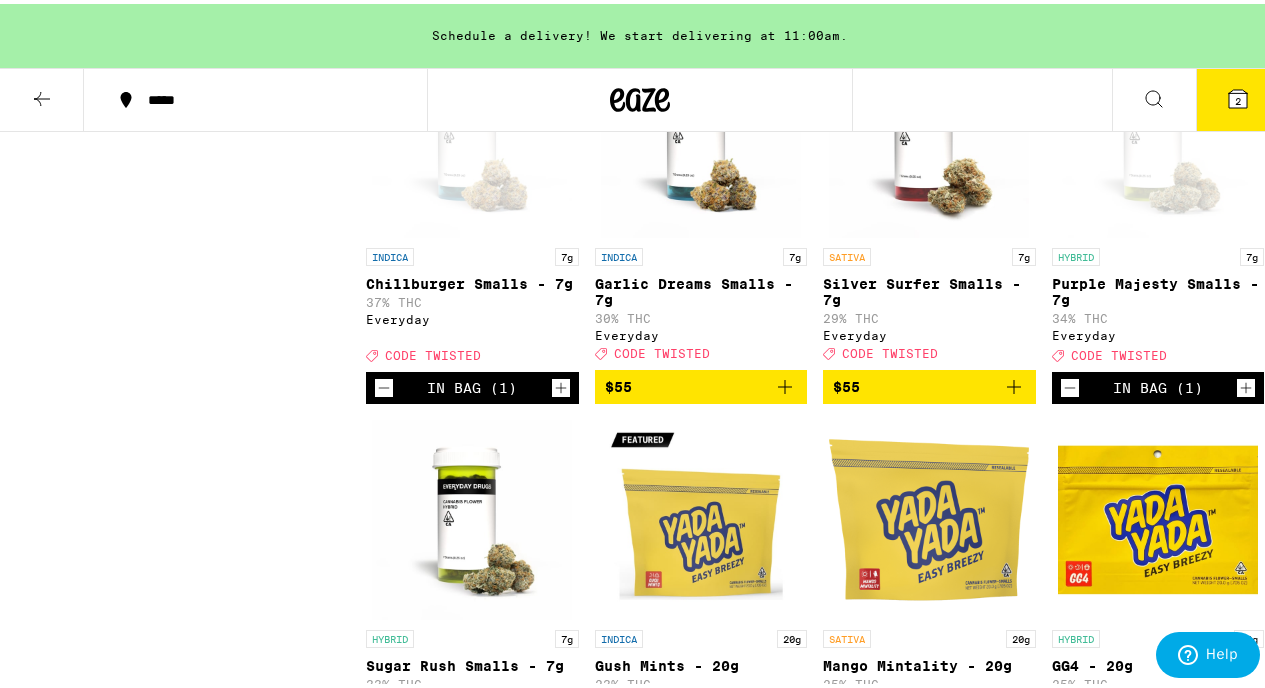 click on "2" at bounding box center (1238, 96) 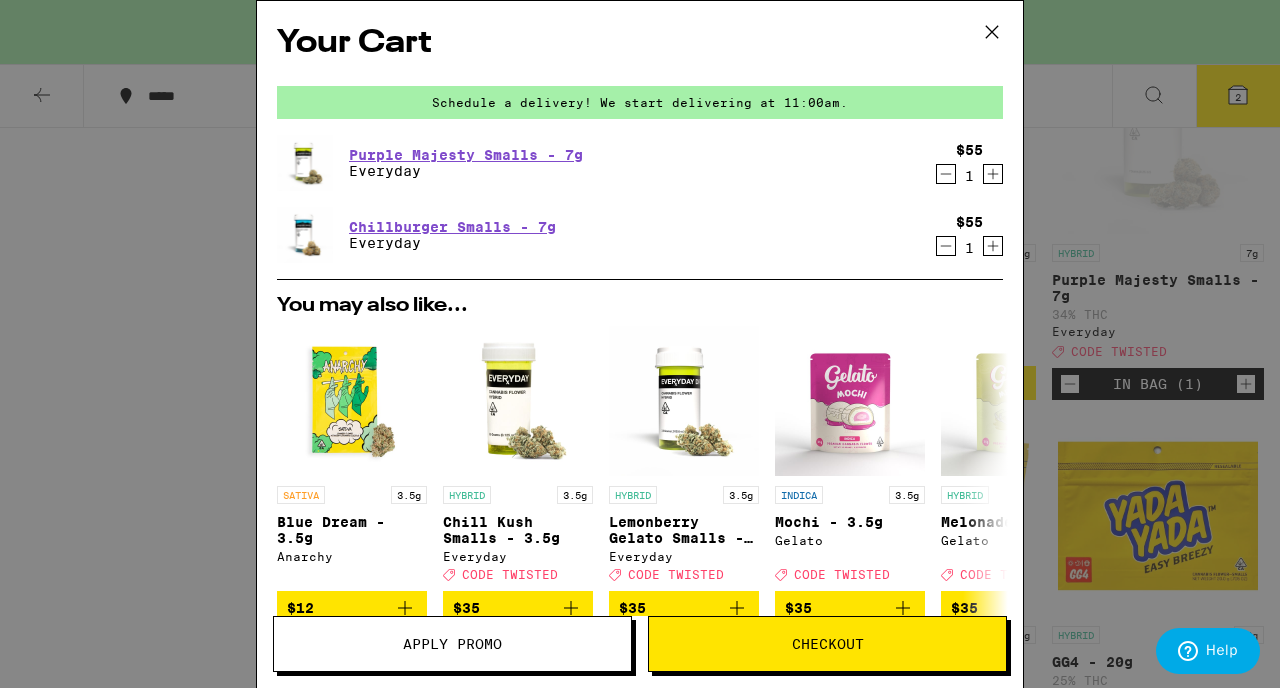 click on "Apply Promo" at bounding box center [452, 644] 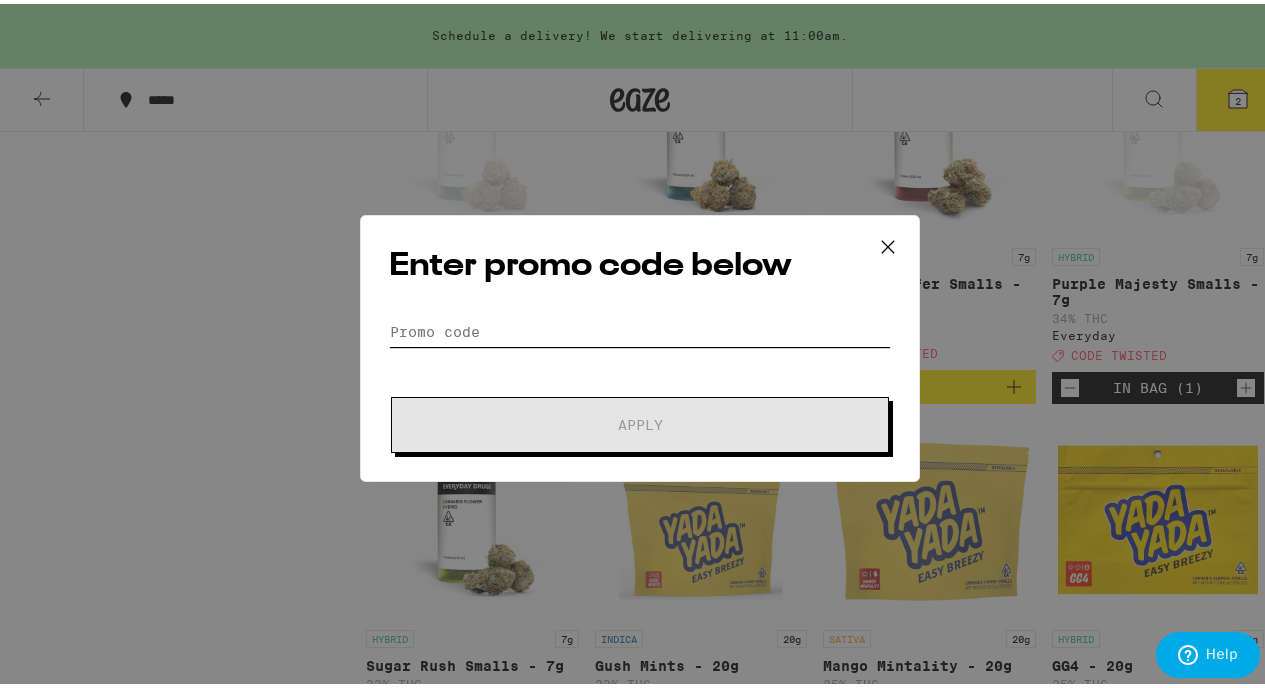 click on "Promo Code" at bounding box center [640, 328] 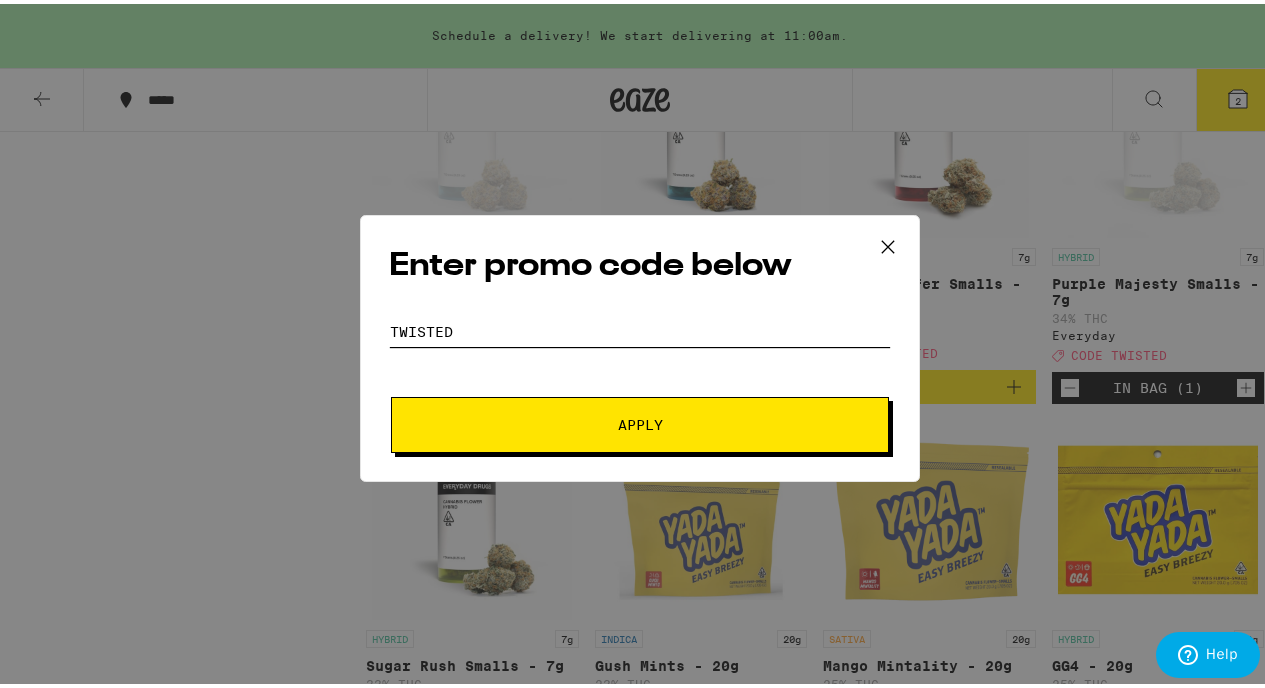 type on "Twisted" 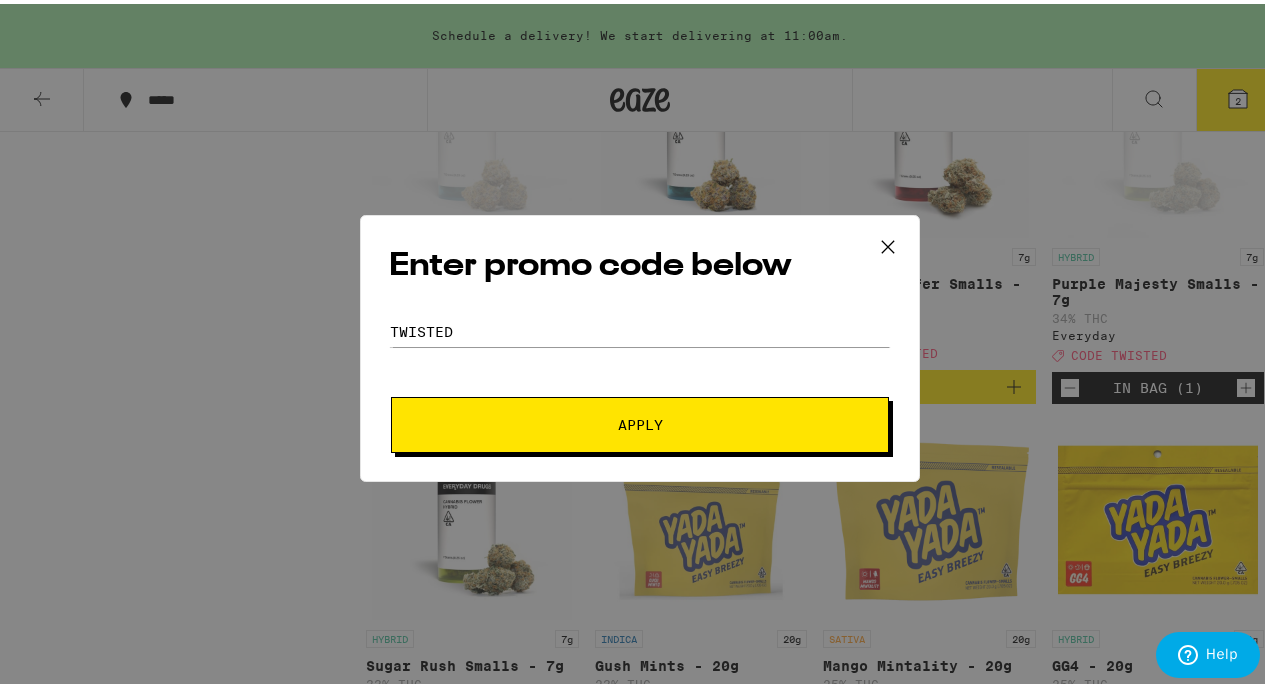 click on "Apply" at bounding box center (640, 421) 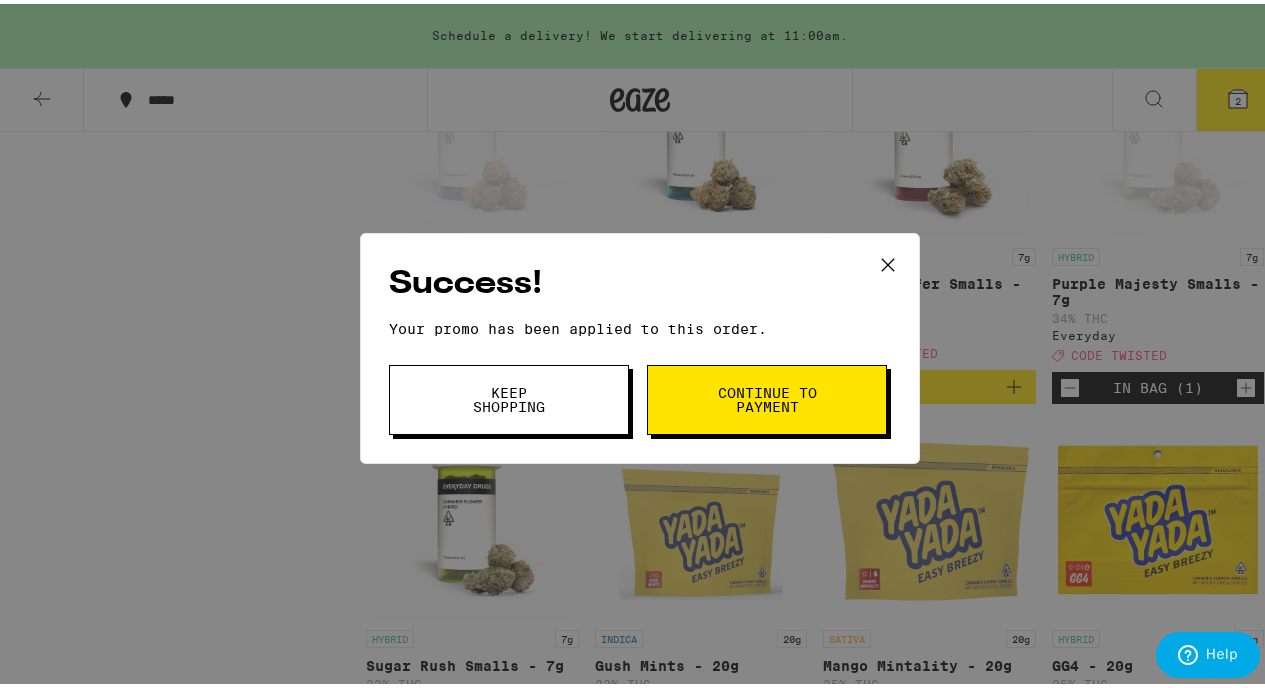 click on "Continue to payment" at bounding box center (767, 396) 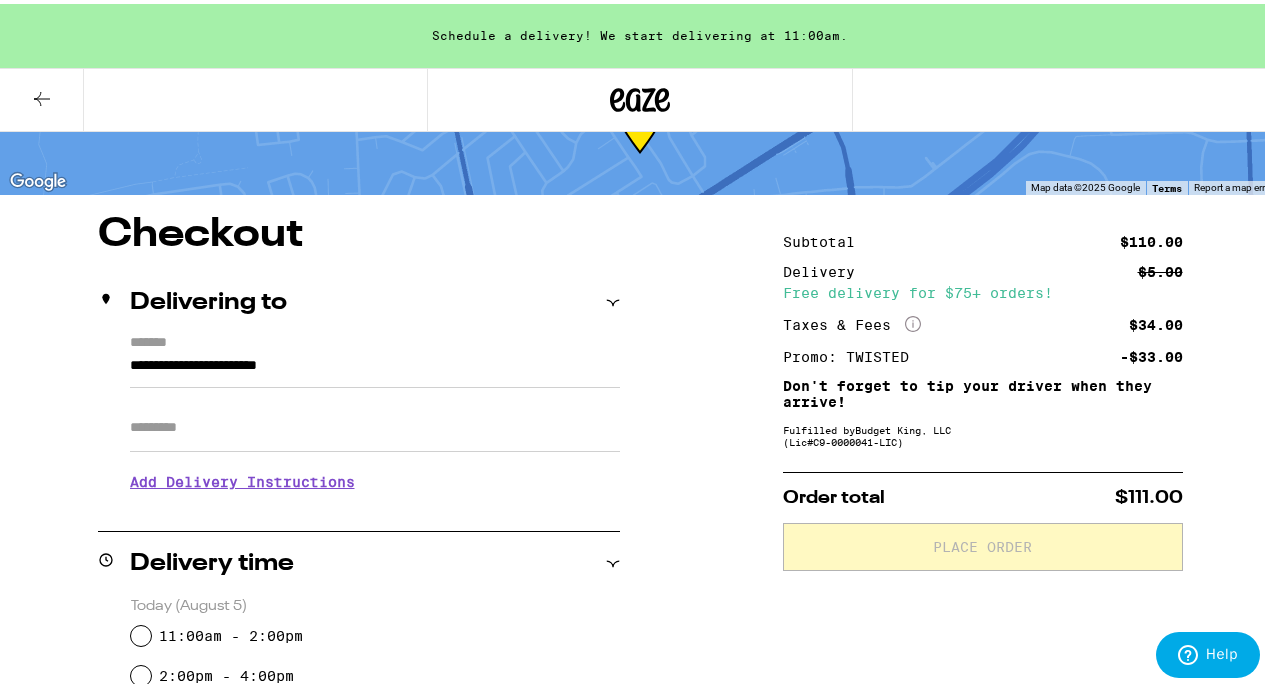 scroll, scrollTop: 0, scrollLeft: 0, axis: both 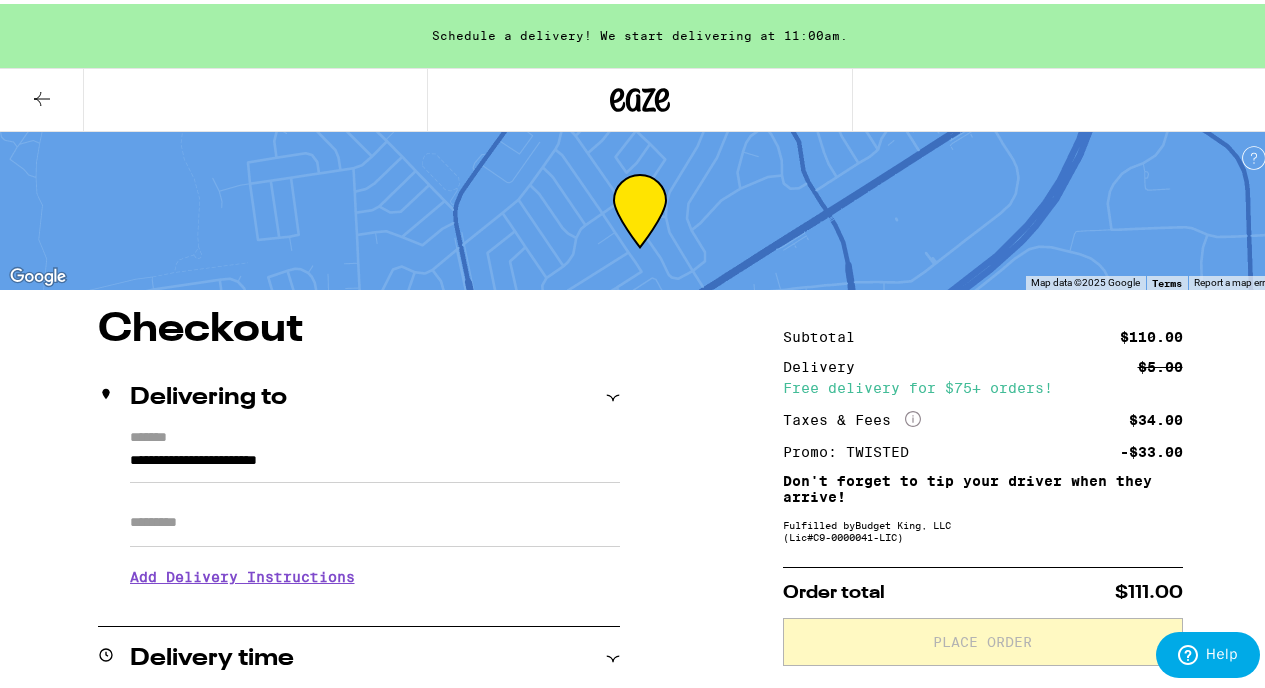 click at bounding box center [42, 96] 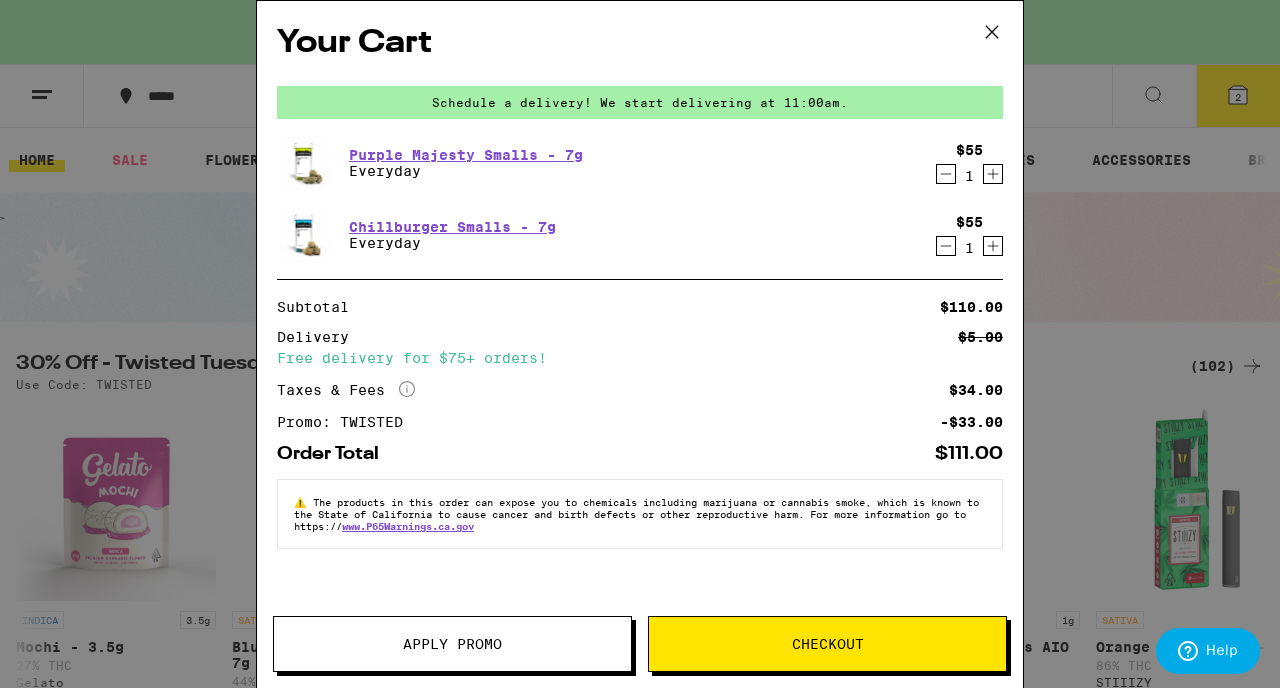 click 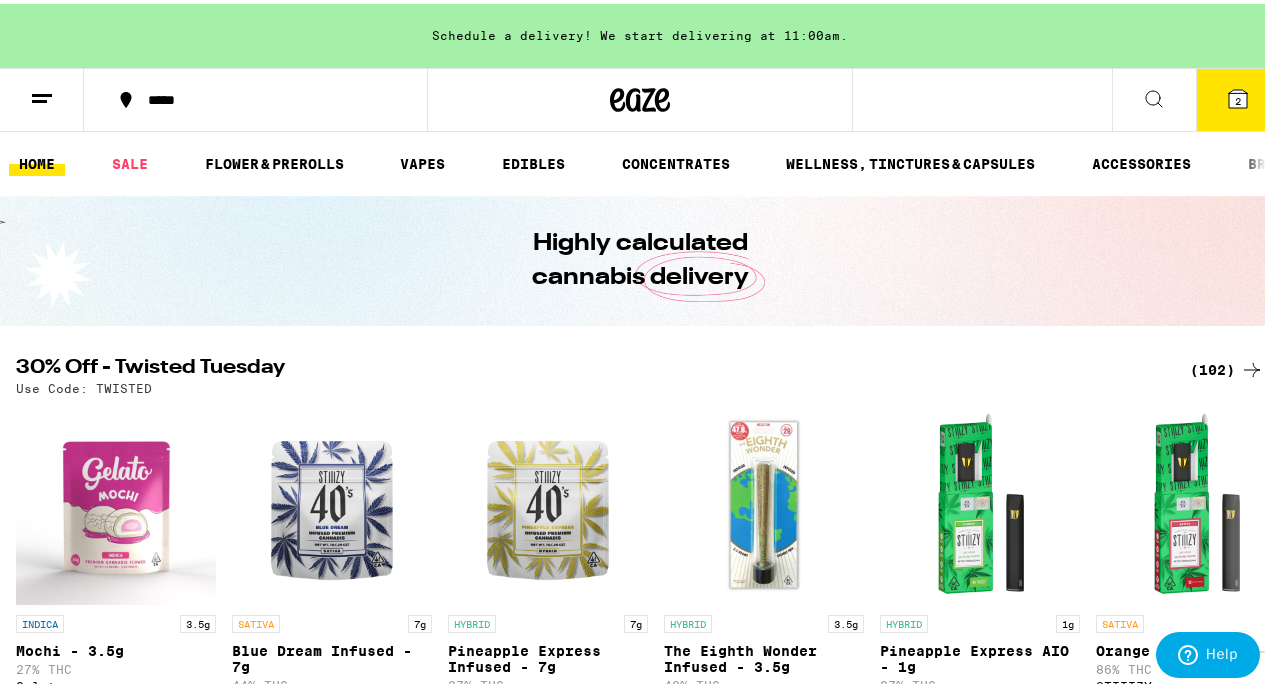 scroll, scrollTop: 100, scrollLeft: 0, axis: vertical 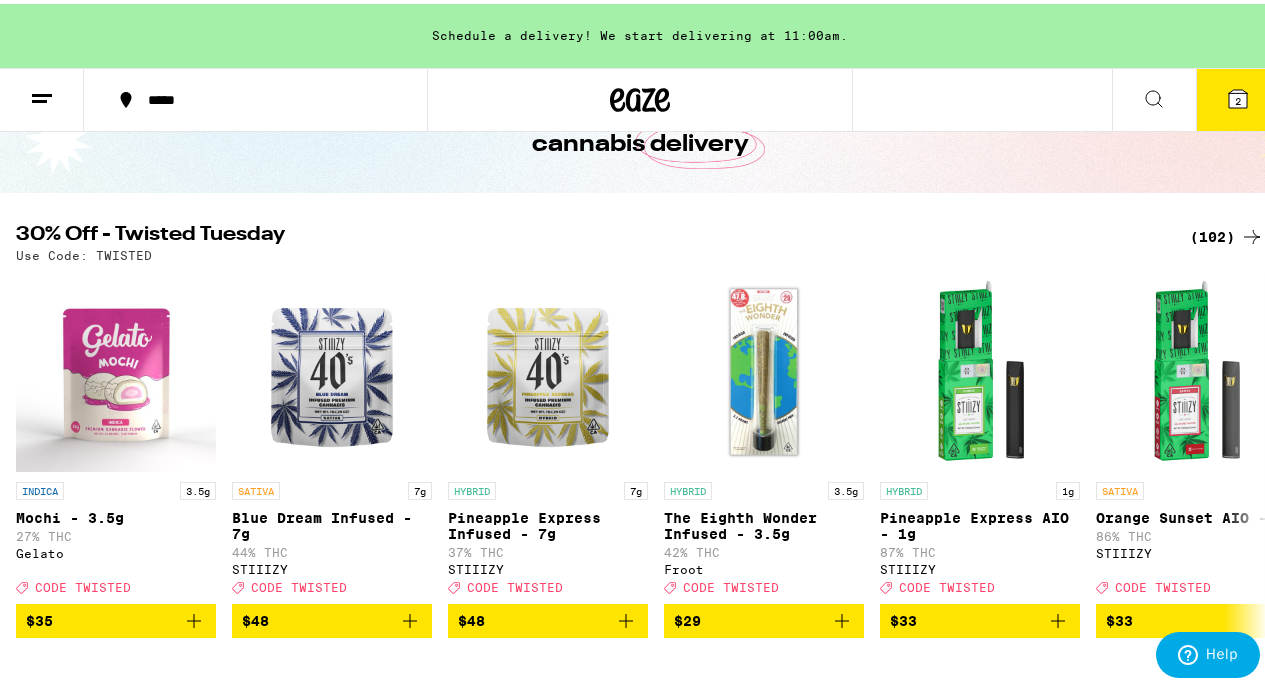 click on "(102)" at bounding box center (1227, 233) 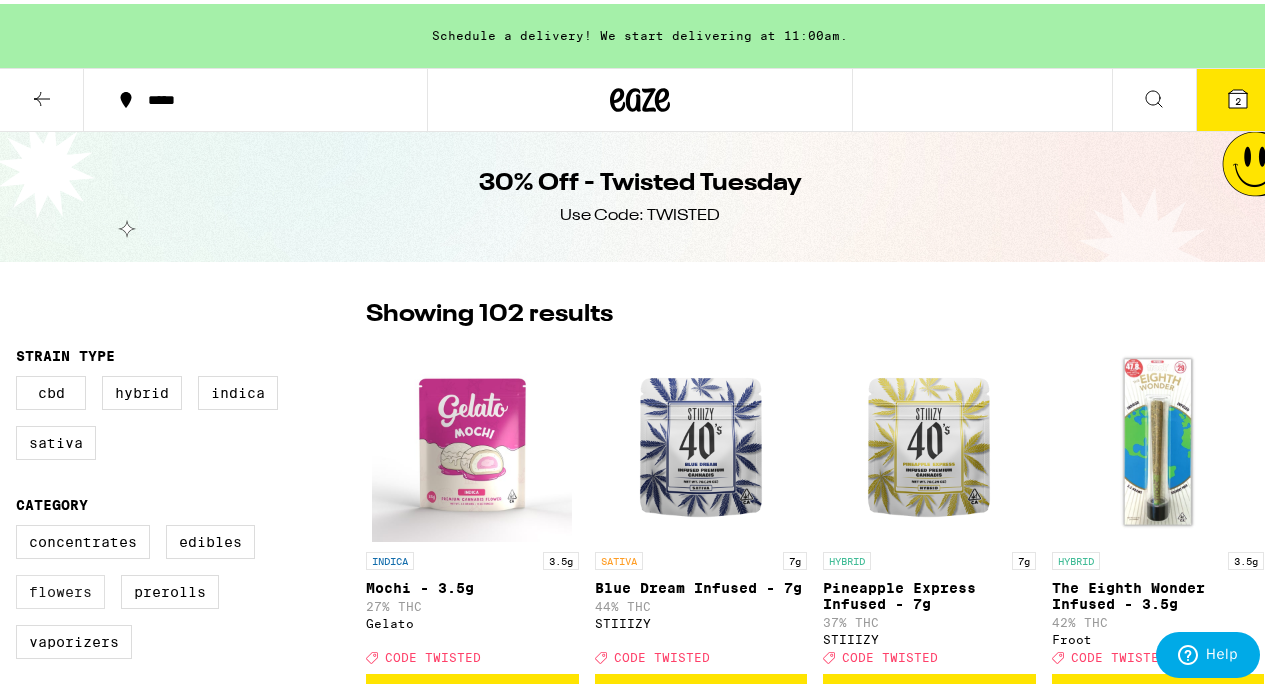 scroll, scrollTop: 109, scrollLeft: 0, axis: vertical 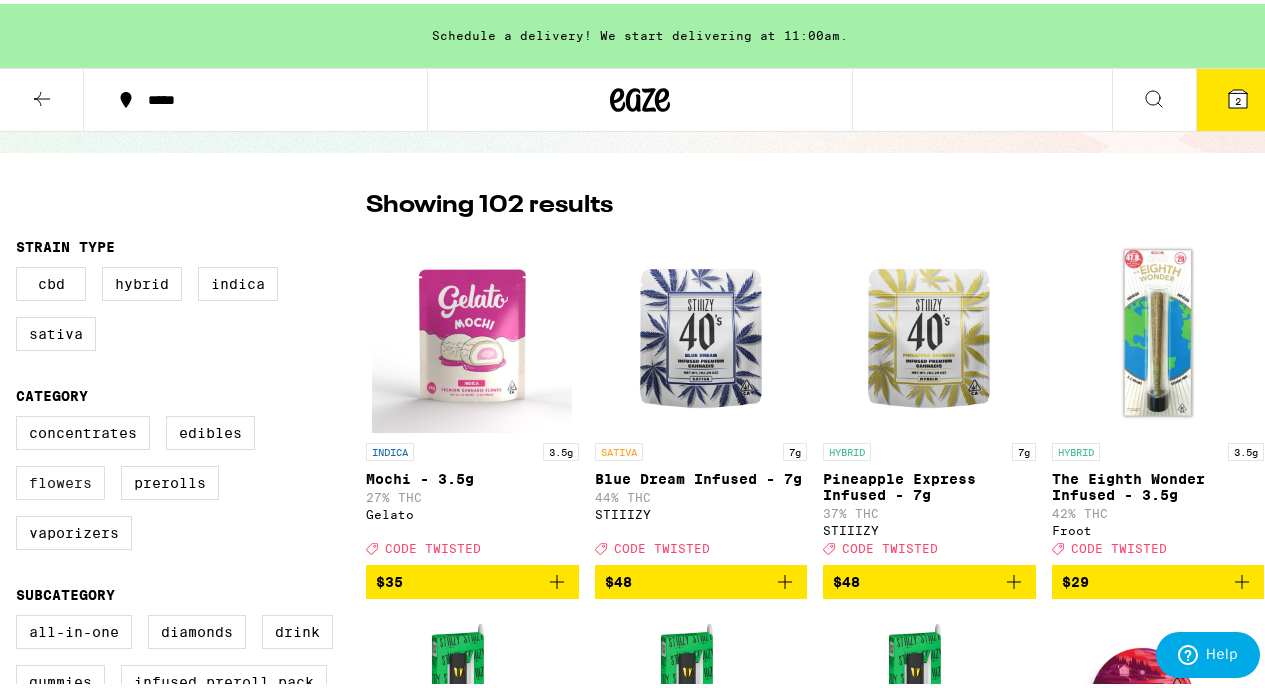 click on "Flowers" at bounding box center (60, 479) 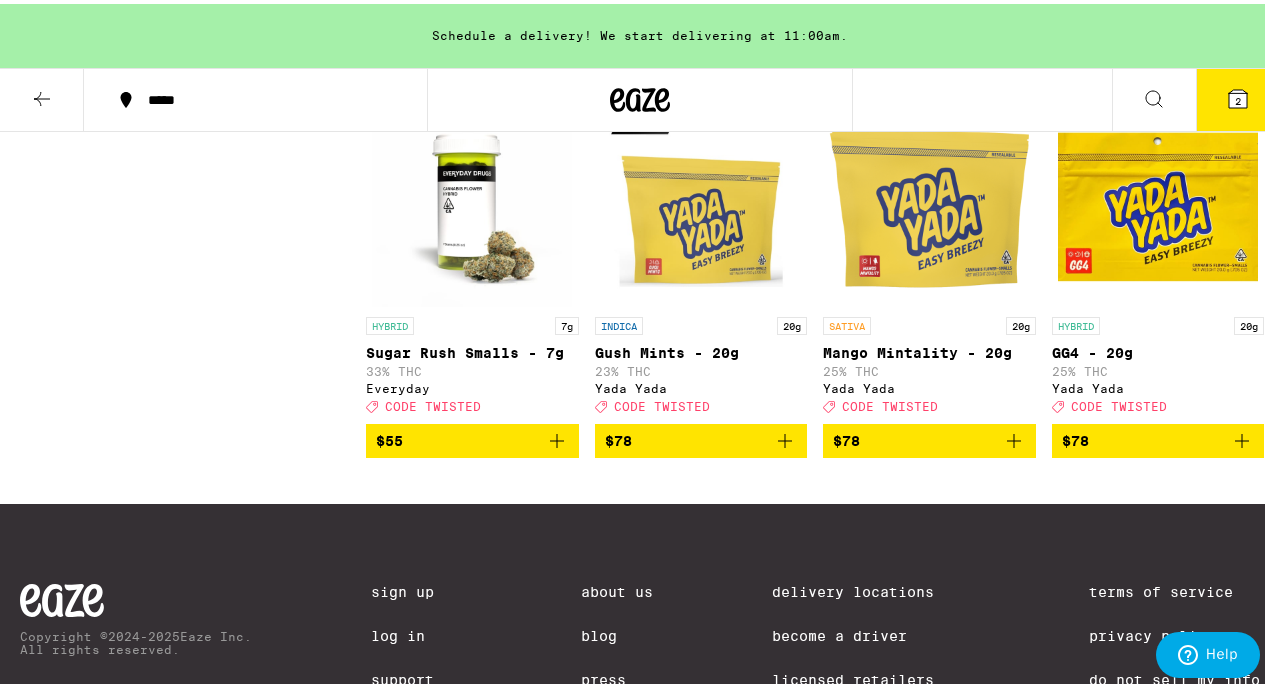 scroll, scrollTop: 2108, scrollLeft: 0, axis: vertical 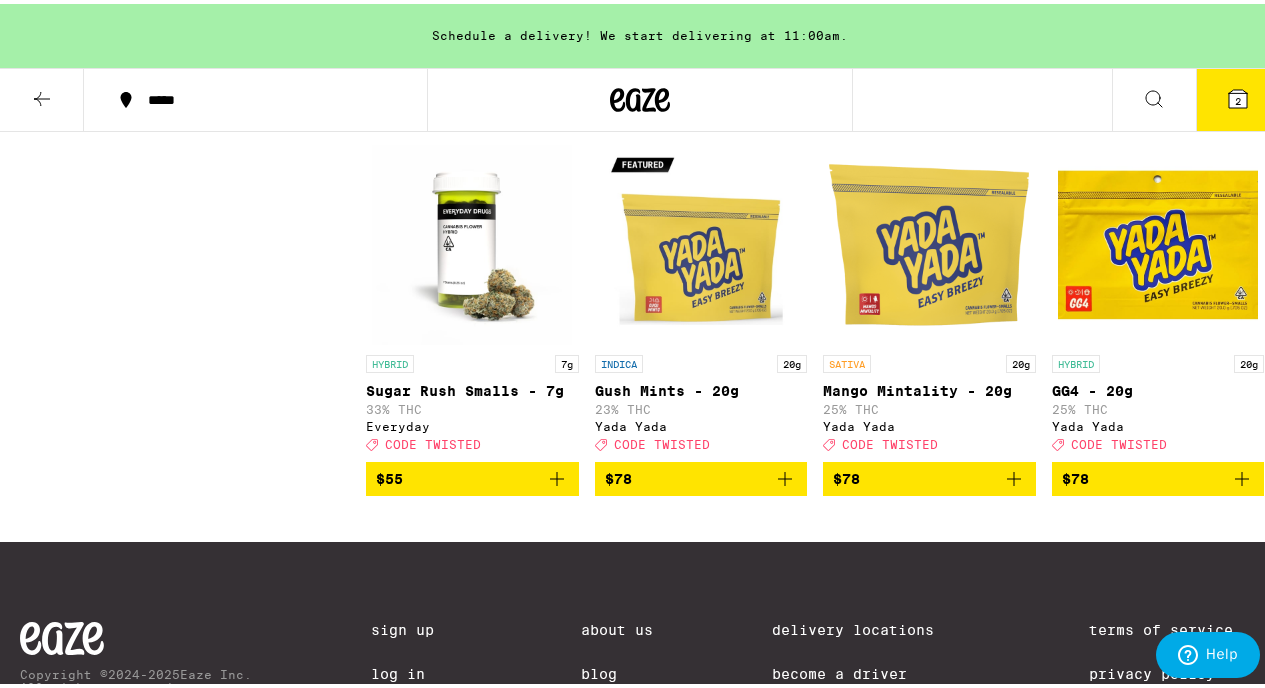 click at bounding box center [472, 241] 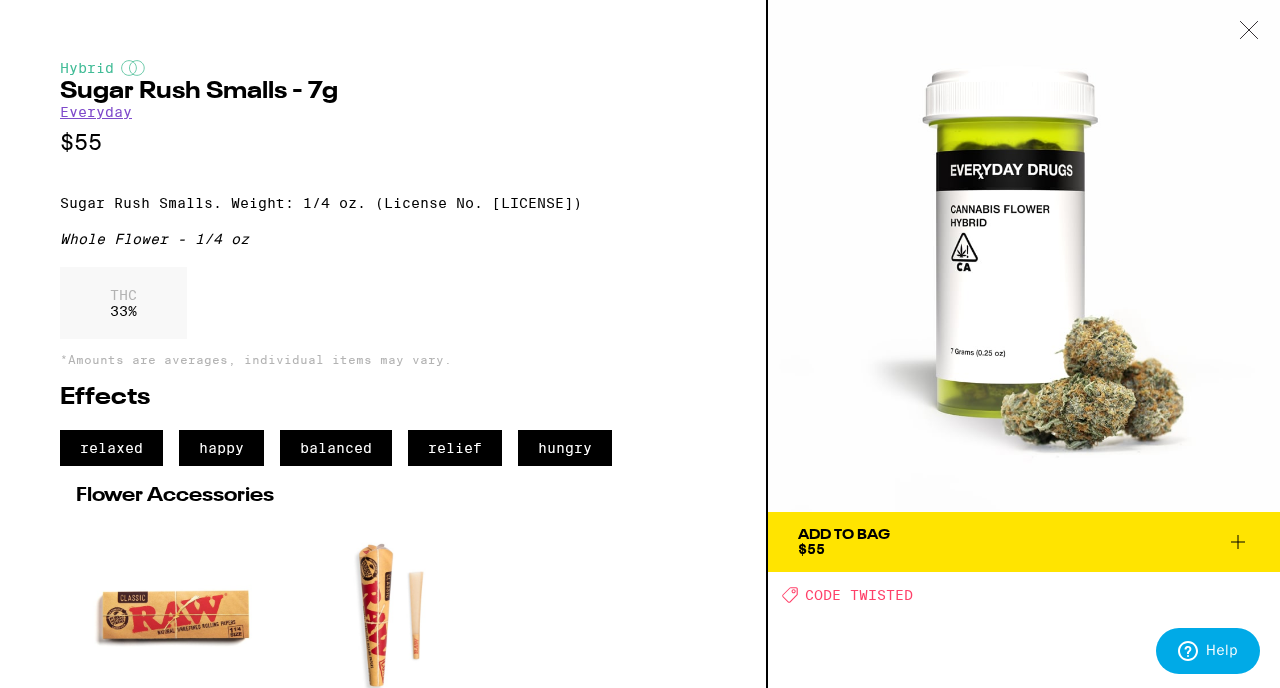 click at bounding box center (1249, 31) 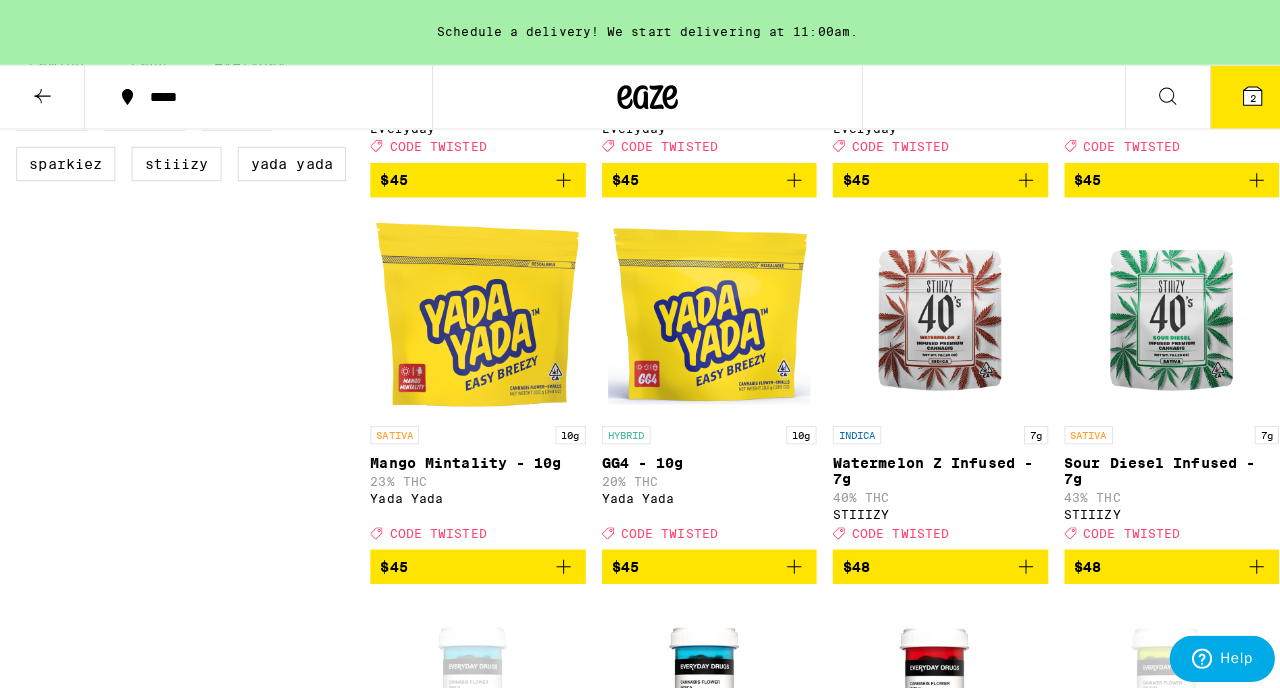 scroll, scrollTop: 1269, scrollLeft: 0, axis: vertical 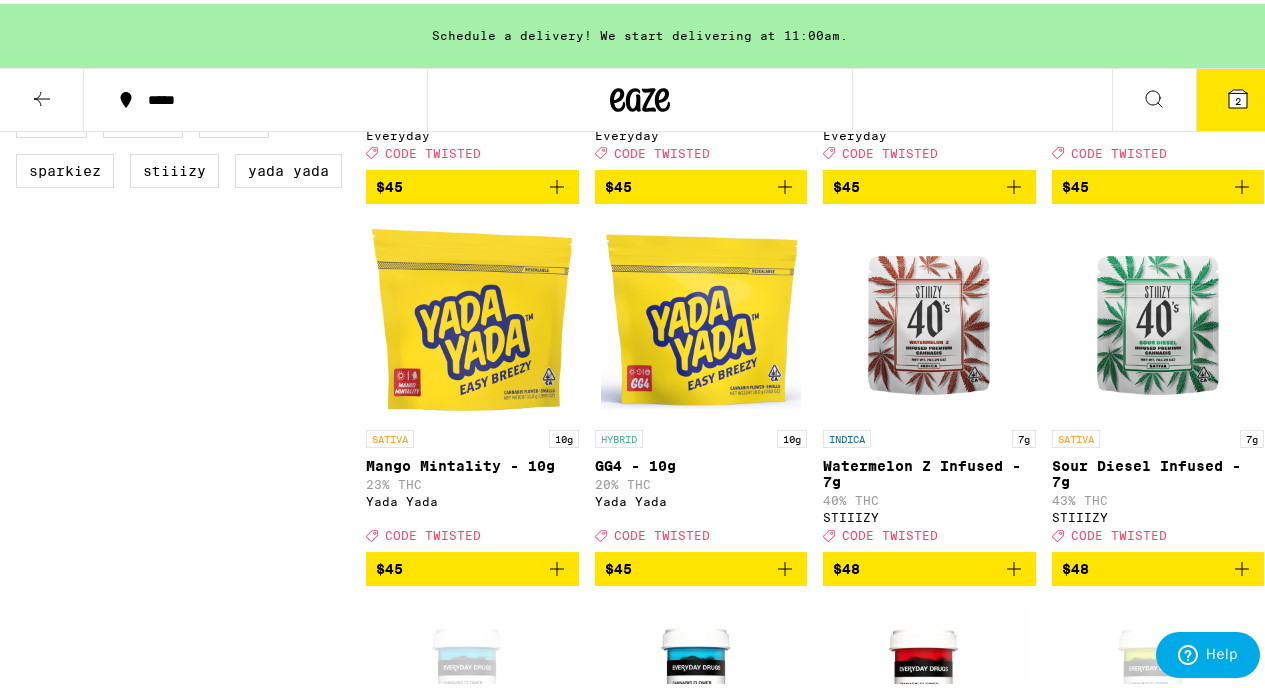 click on "INDICA 7g Watermelon Z Infused - 7g 40% THC STIIIZY Deal Created with Sketch. CODE TWISTED" at bounding box center (929, 382) 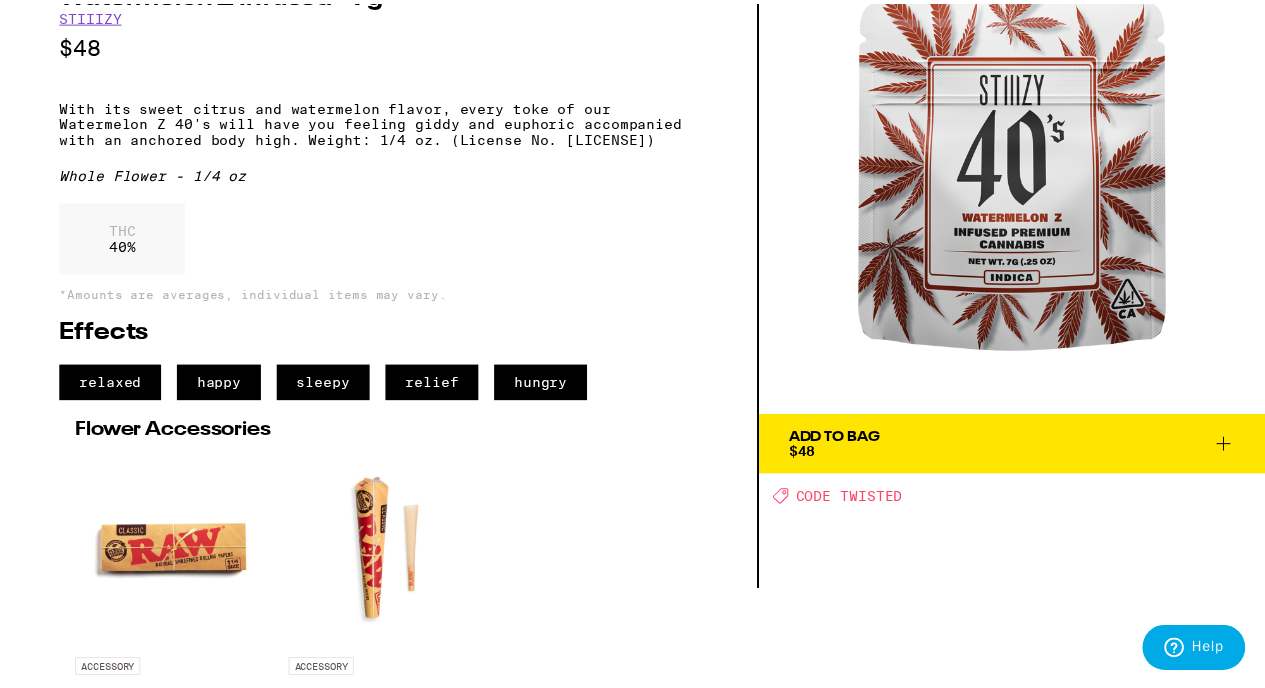 scroll, scrollTop: 0, scrollLeft: 0, axis: both 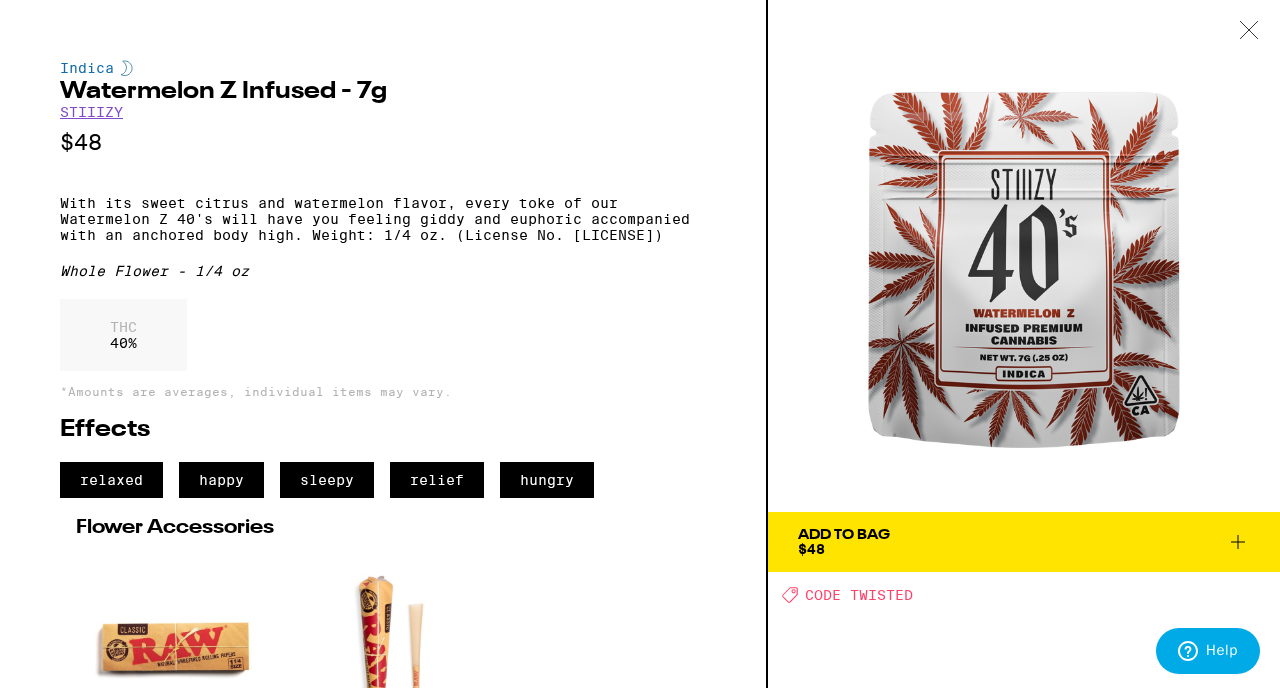 click 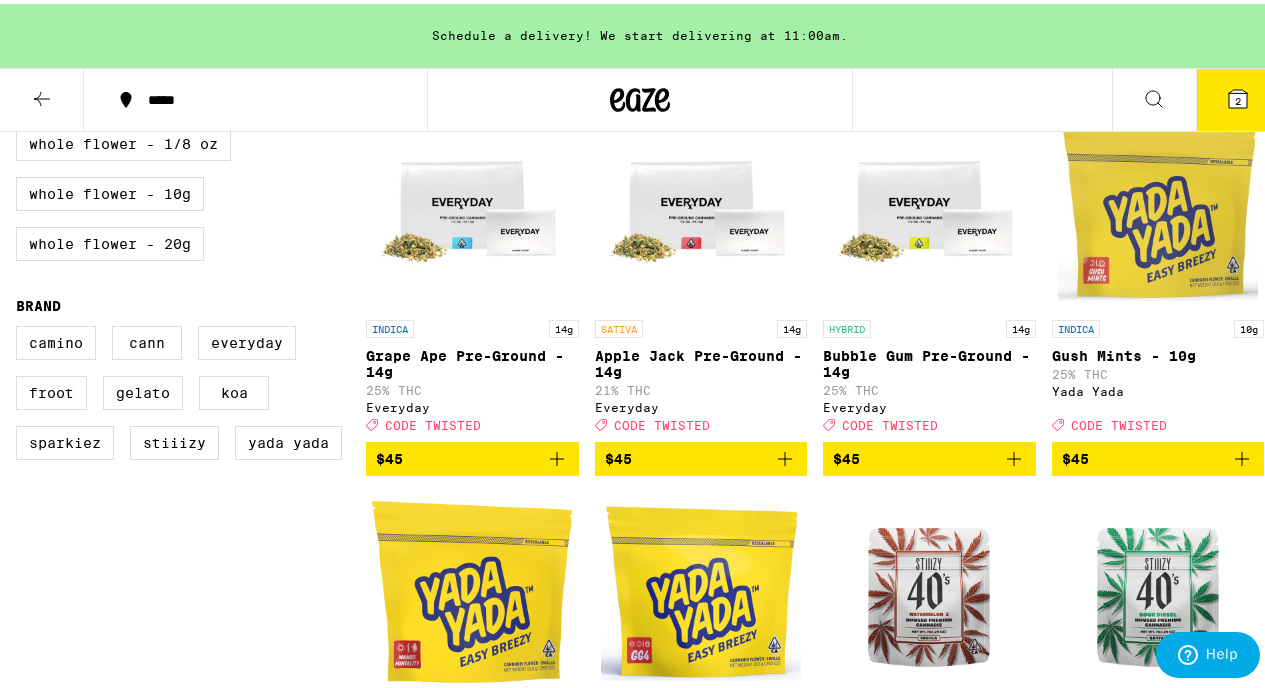 scroll, scrollTop: 1004, scrollLeft: 0, axis: vertical 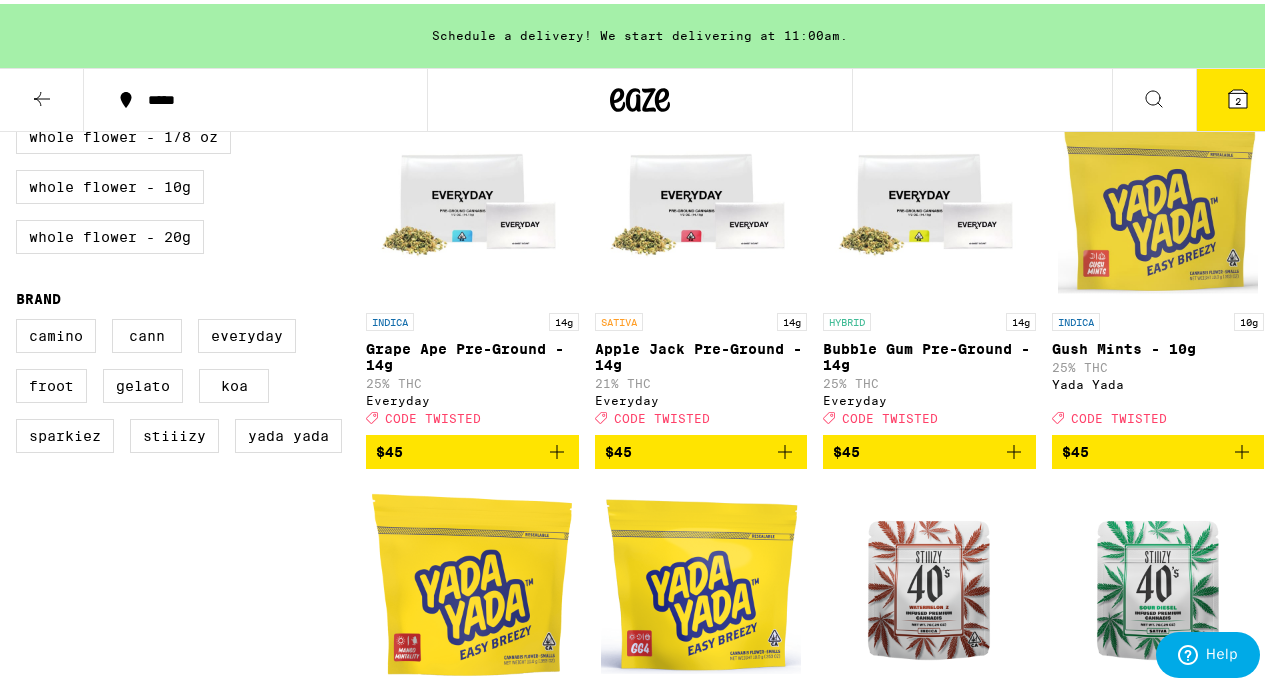 click on "Grape Ape Pre-Ground - 14g" at bounding box center [472, 353] 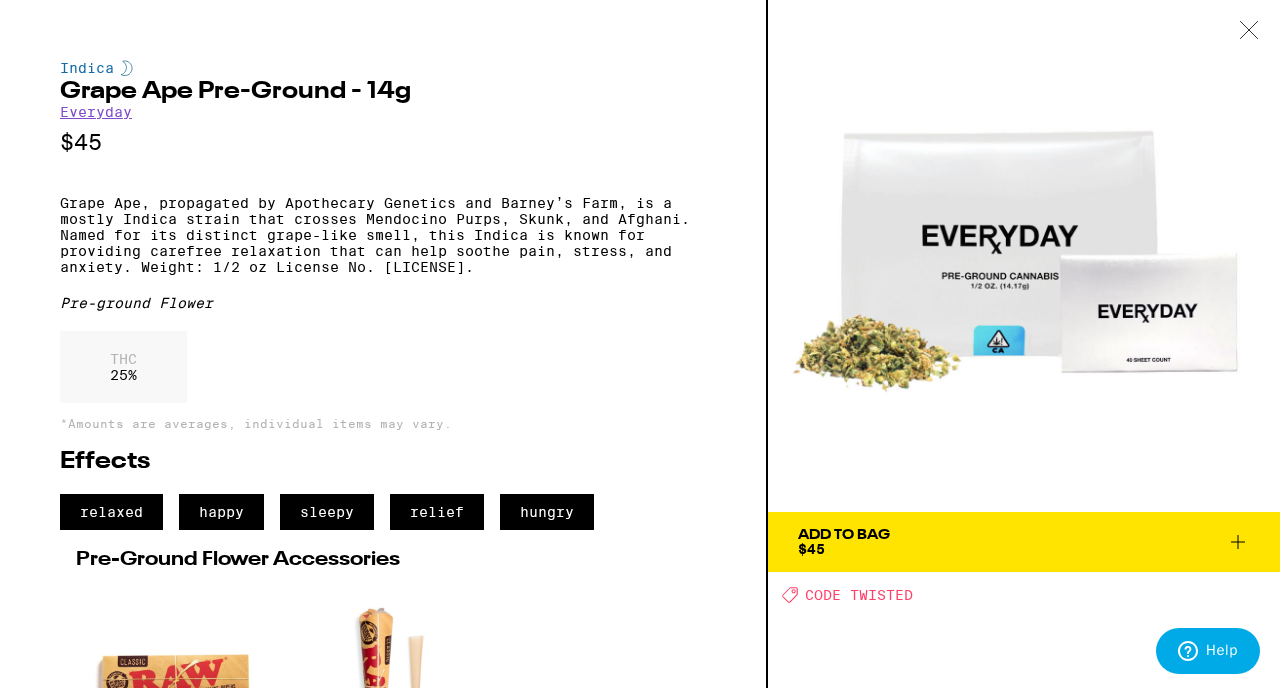 click at bounding box center (1249, 31) 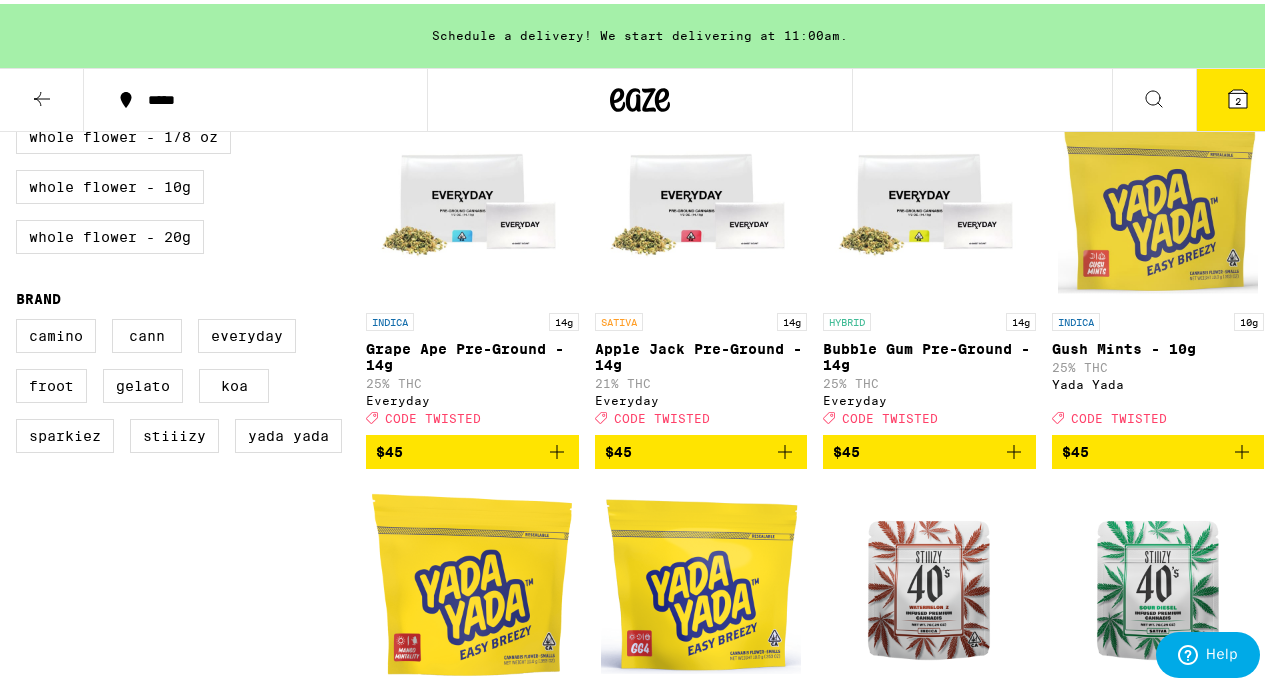 click at bounding box center [929, 199] 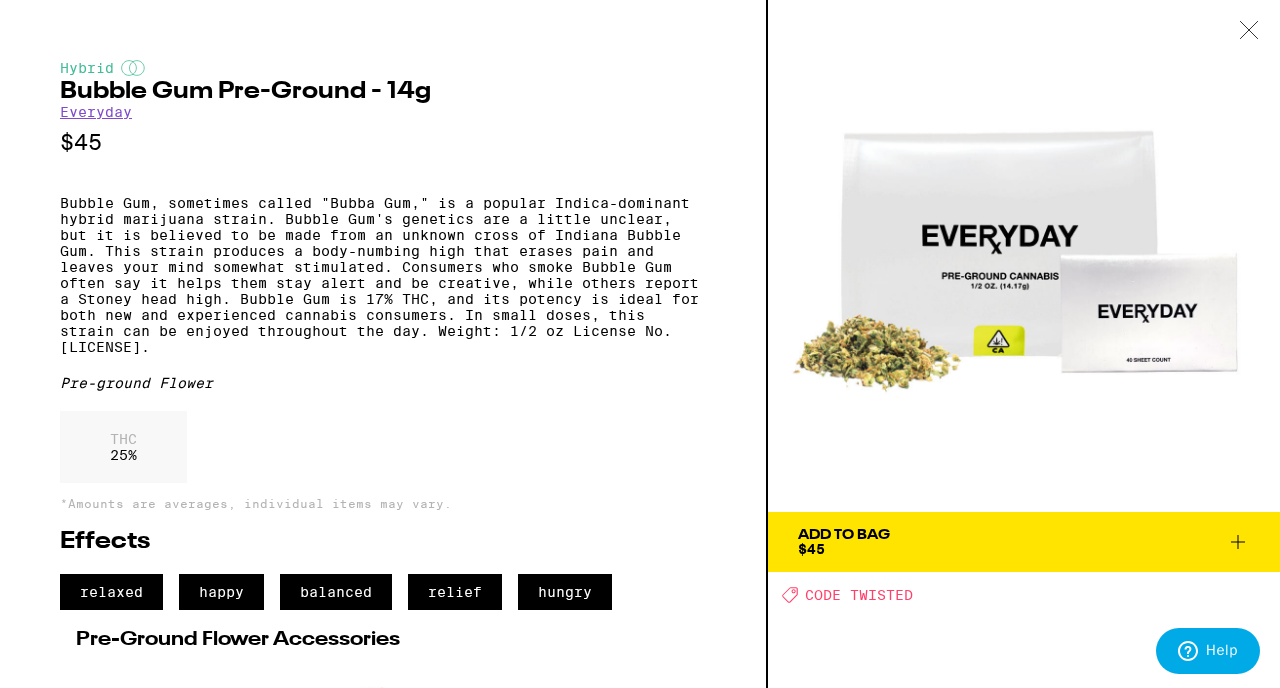 click at bounding box center [1249, 31] 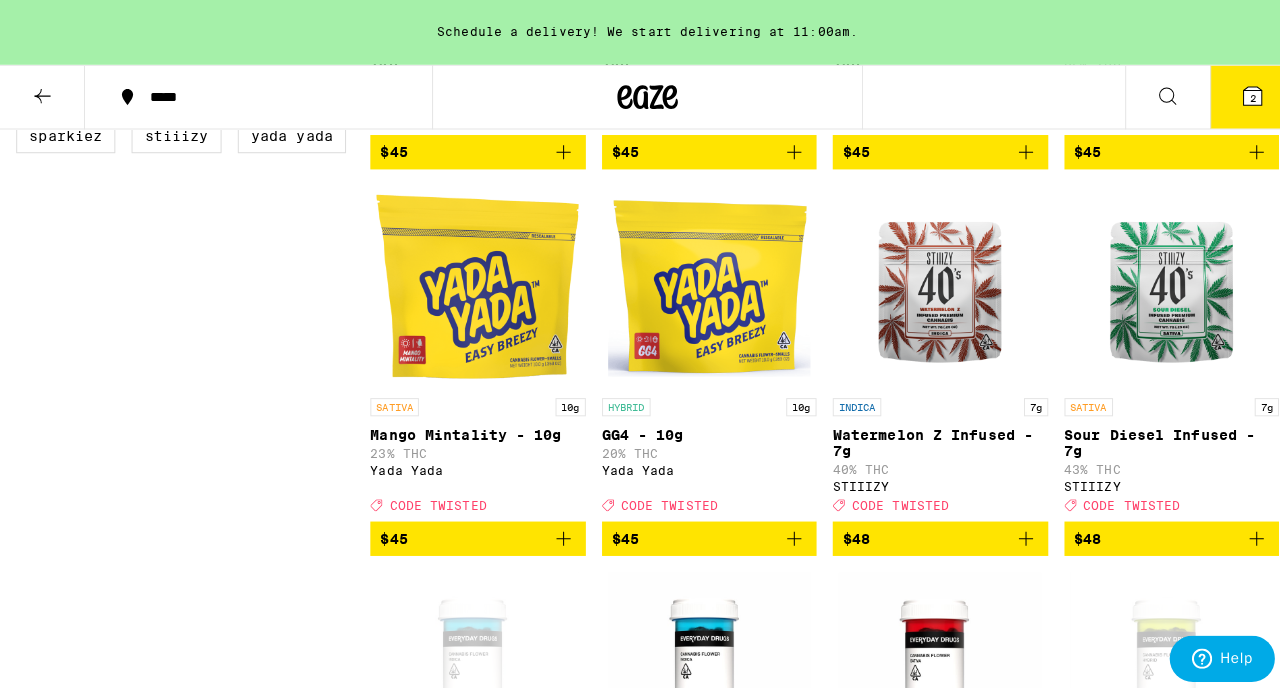 scroll, scrollTop: 1305, scrollLeft: 0, axis: vertical 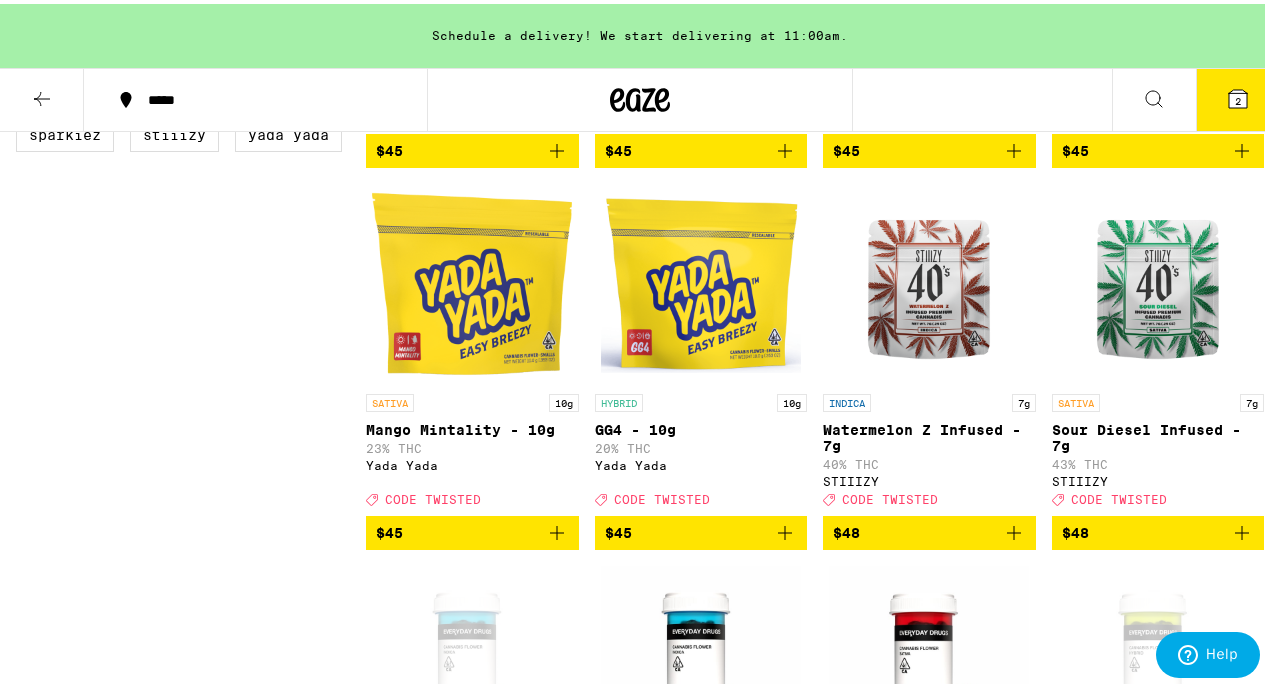 click on "Sour Diesel Infused - 7g" at bounding box center (1158, 434) 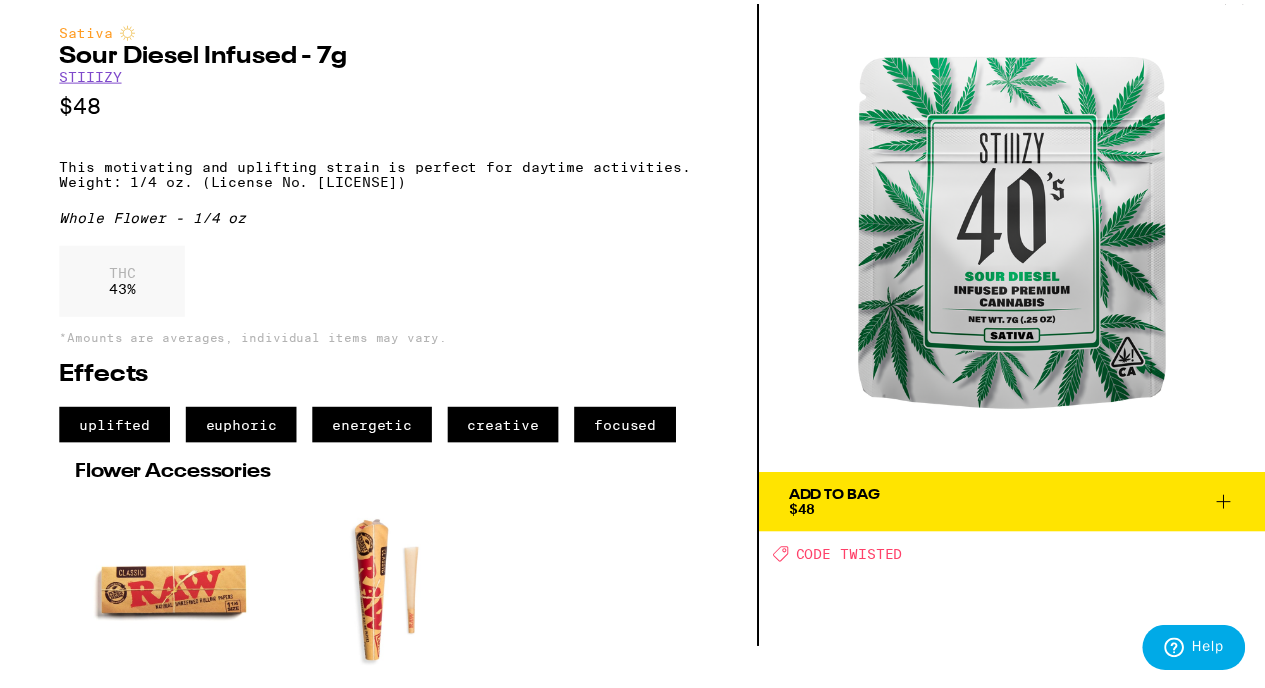 scroll, scrollTop: 43, scrollLeft: 0, axis: vertical 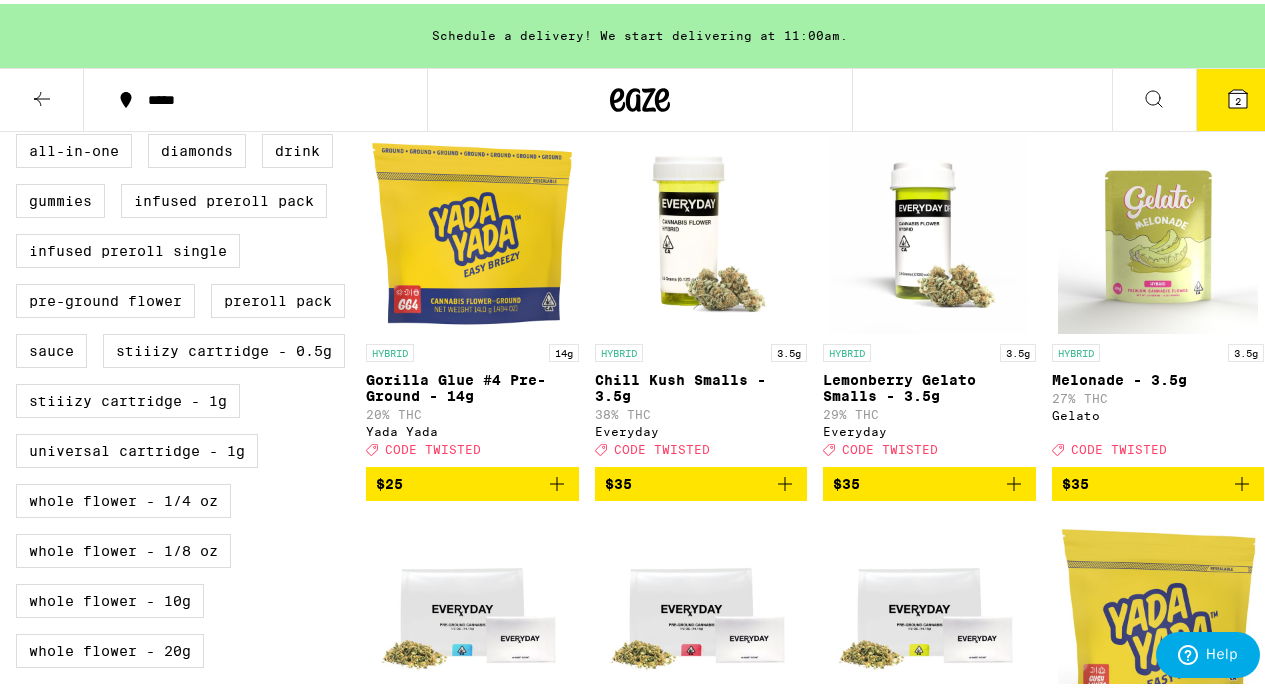 click on "Chill Kush Smalls - 3.5g" at bounding box center [701, 384] 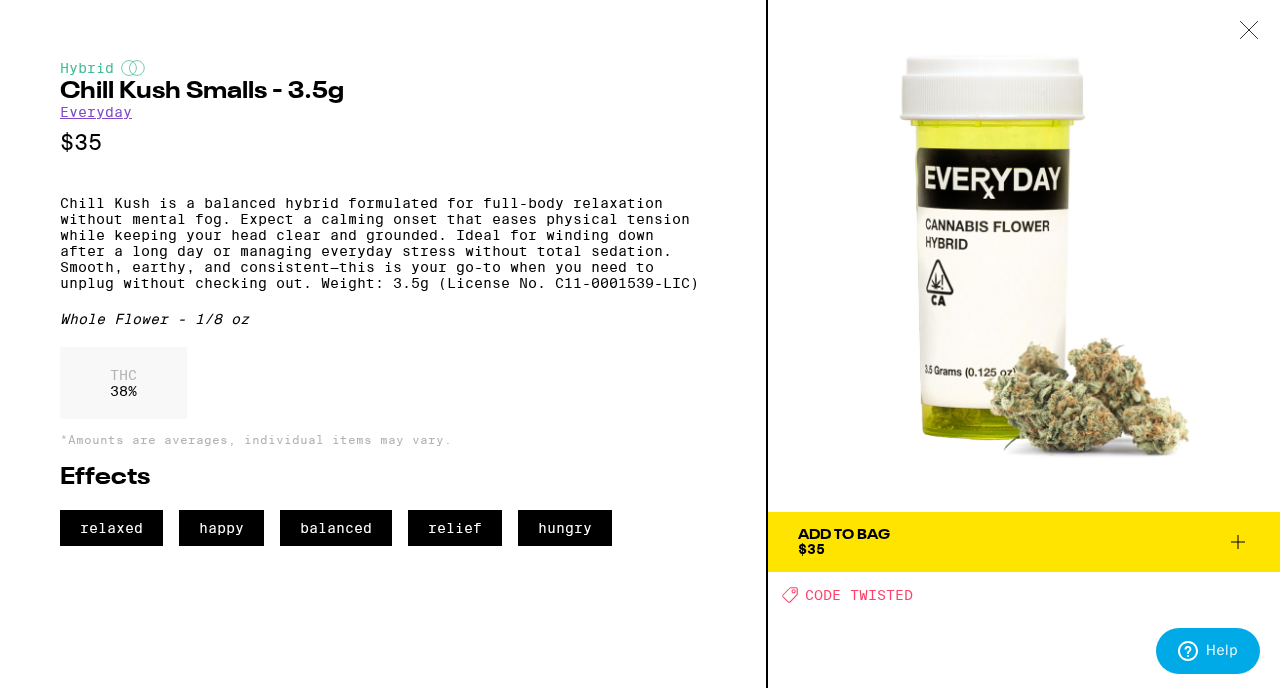 click 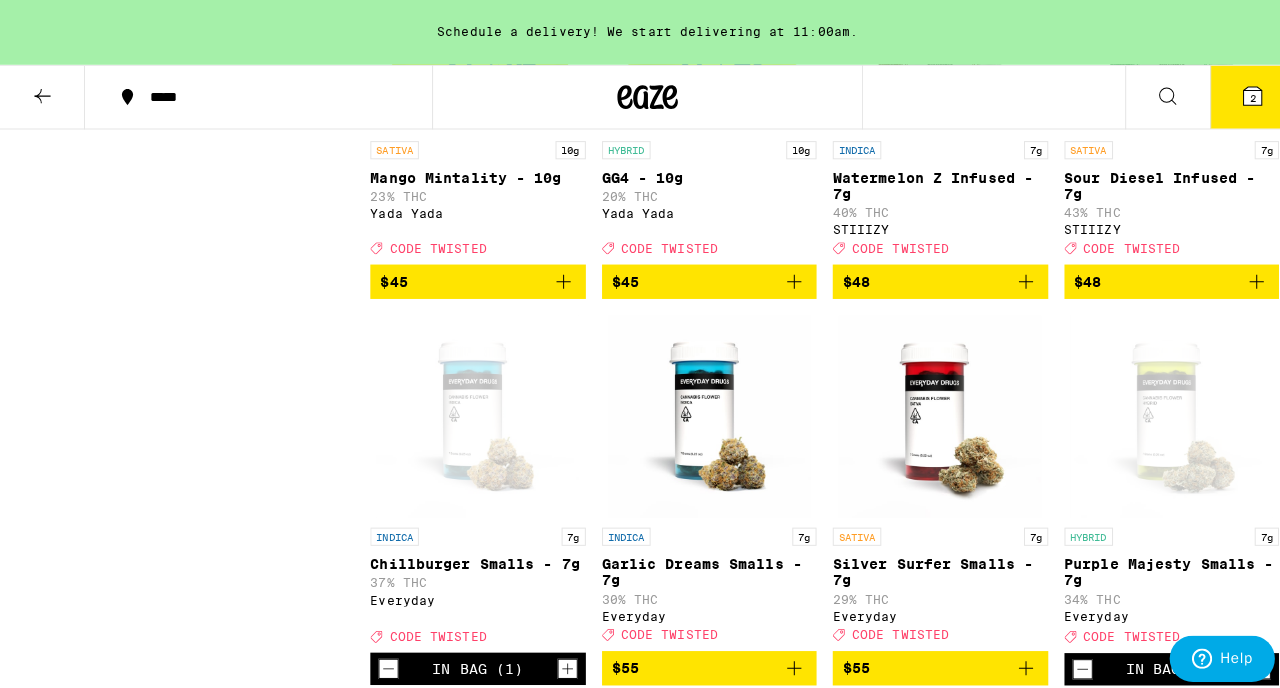 scroll, scrollTop: 1550, scrollLeft: 0, axis: vertical 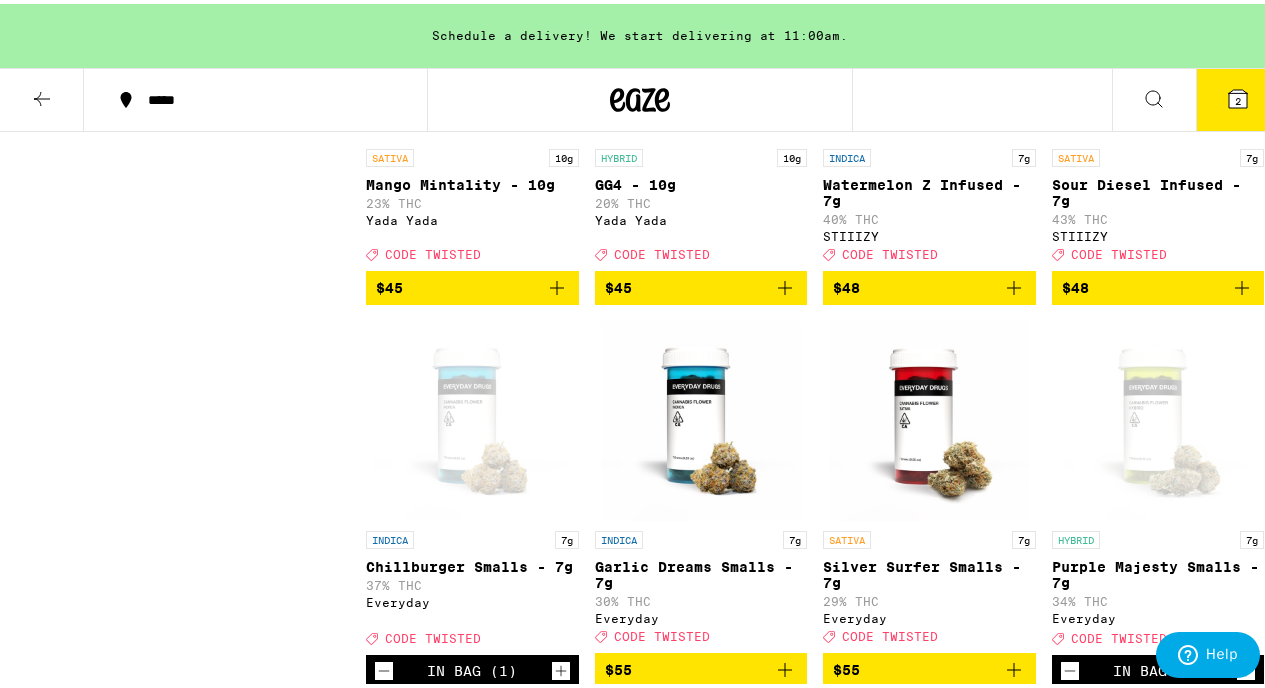 click on "2" at bounding box center (1238, 96) 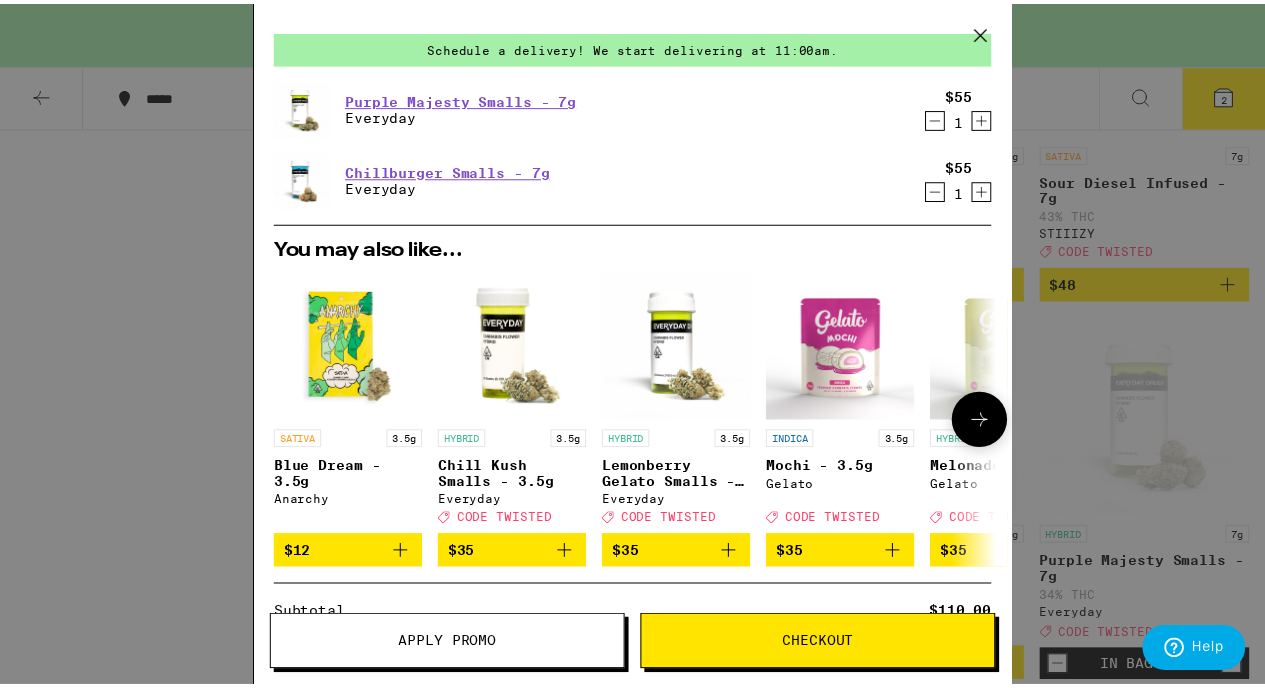 scroll, scrollTop: 0, scrollLeft: 0, axis: both 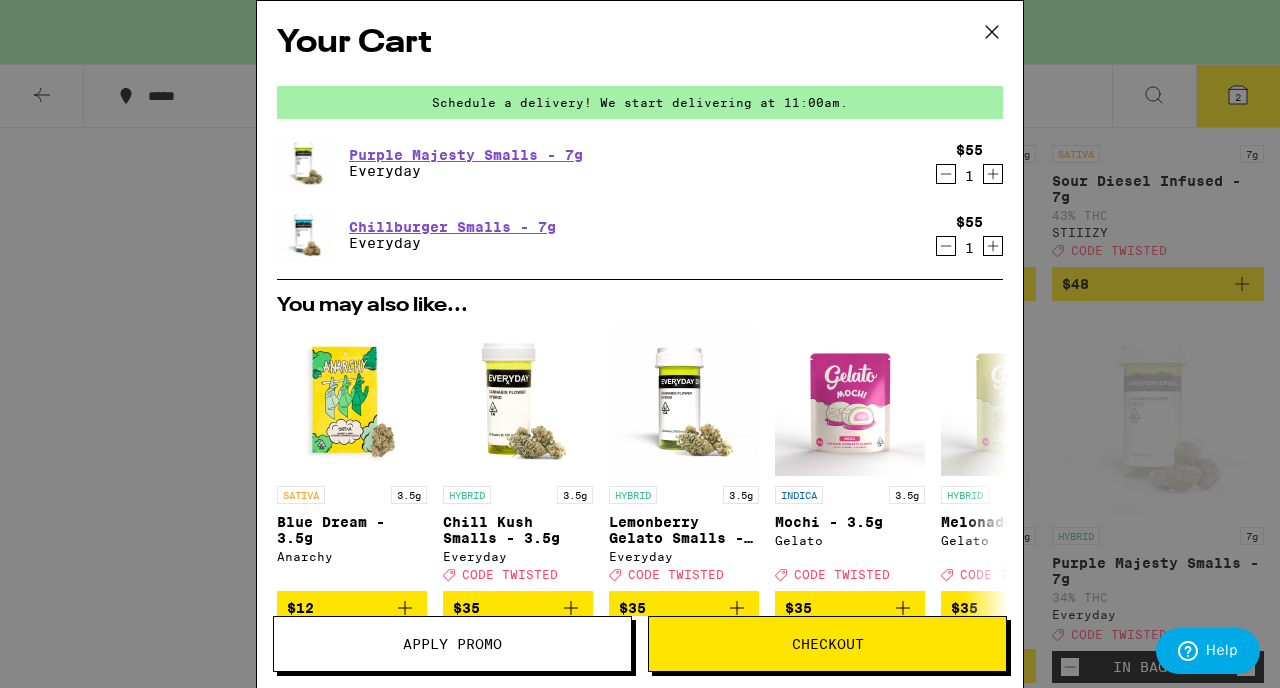 click 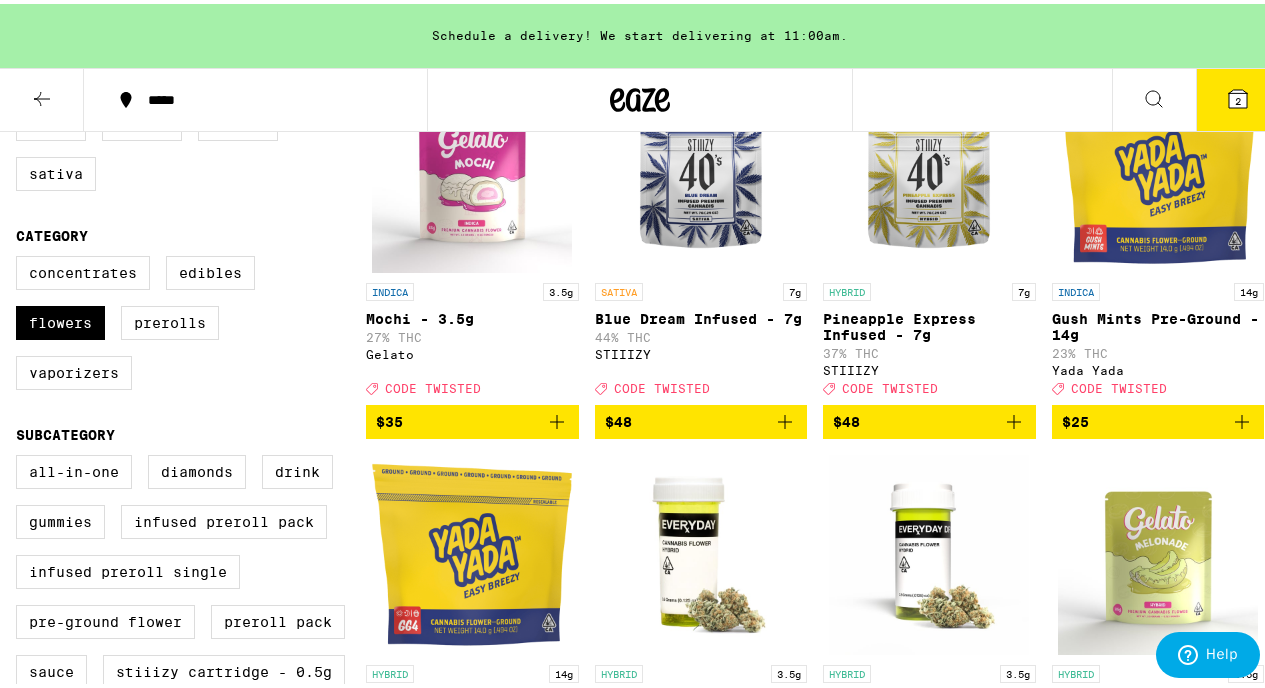 scroll, scrollTop: 0, scrollLeft: 0, axis: both 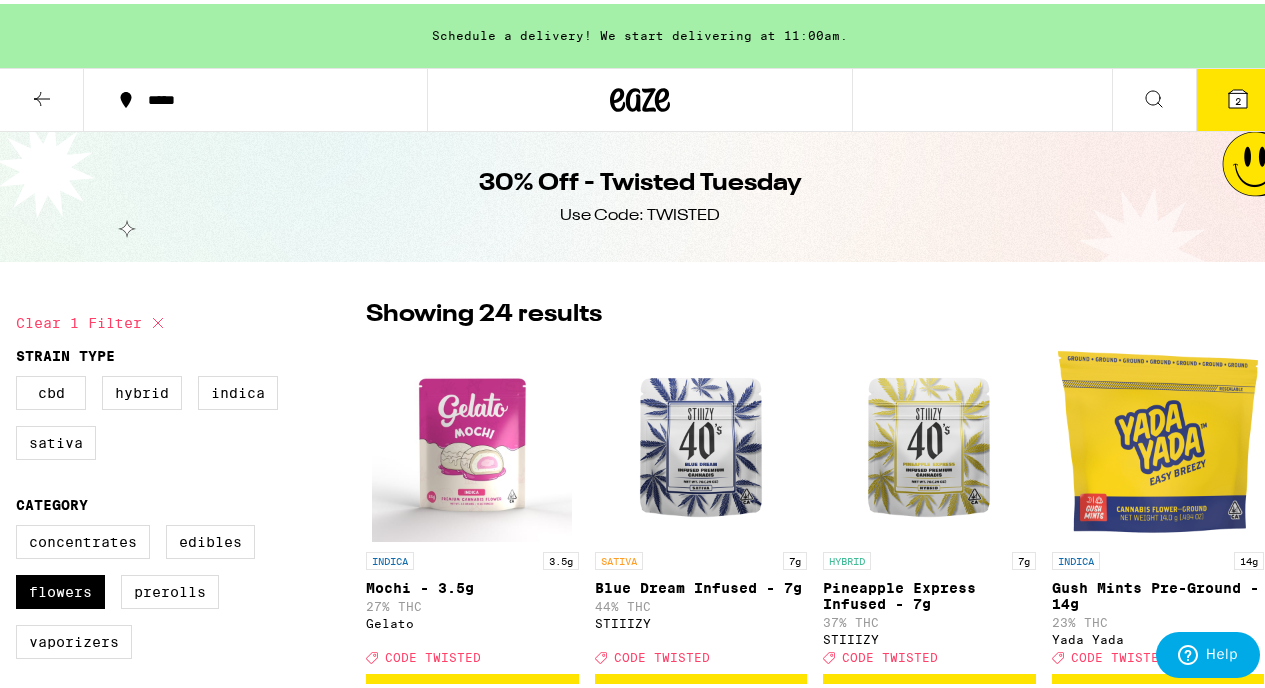 click on "Clear 1 filter" at bounding box center [191, 319] 